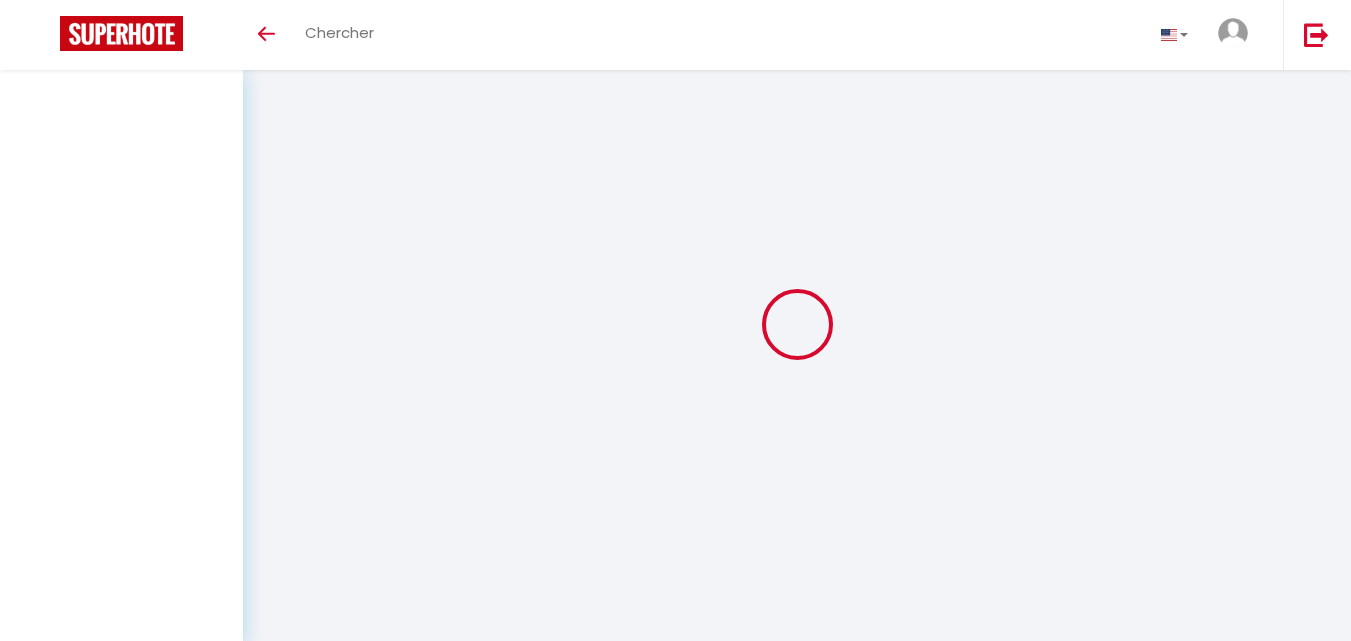 scroll, scrollTop: 0, scrollLeft: 0, axis: both 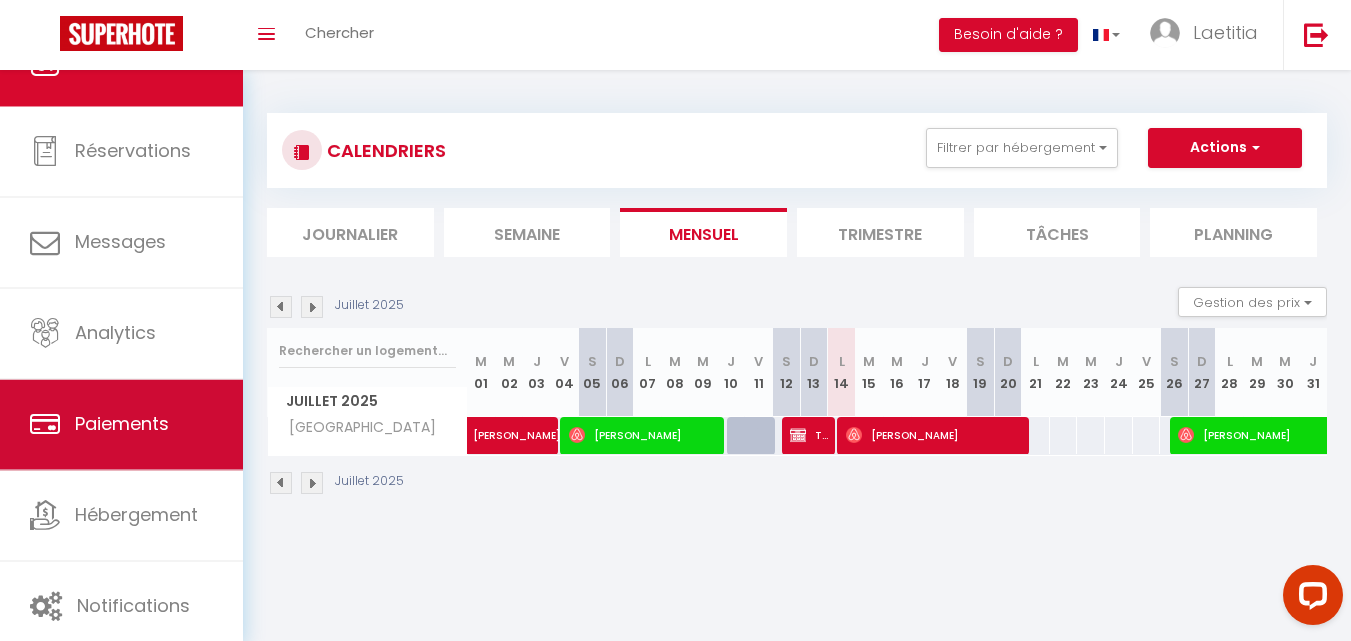 click on "Paiements" at bounding box center [122, 424] 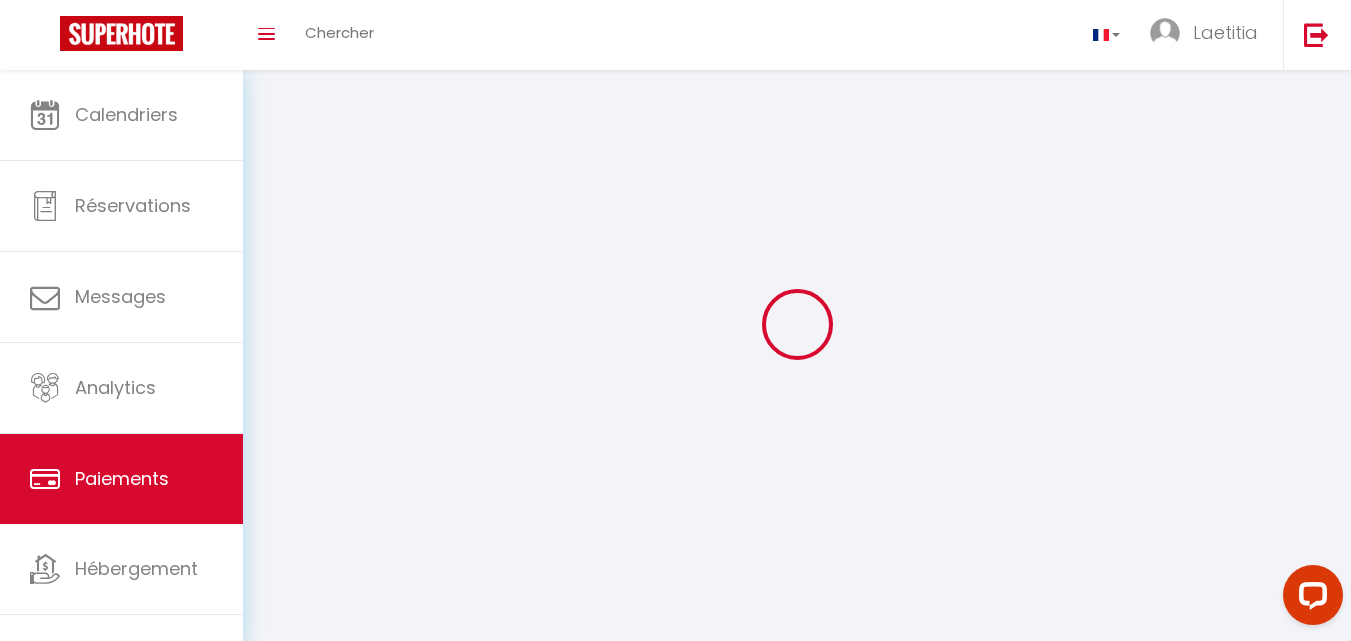 select on "2" 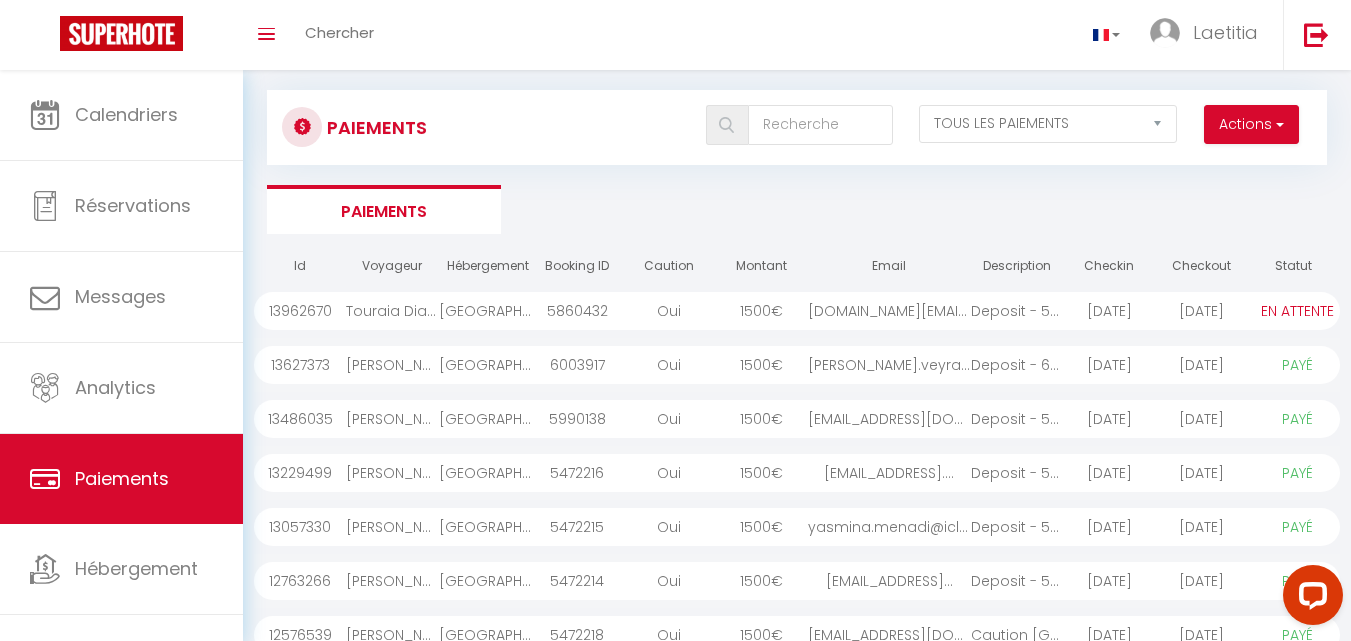 scroll, scrollTop: 0, scrollLeft: 0, axis: both 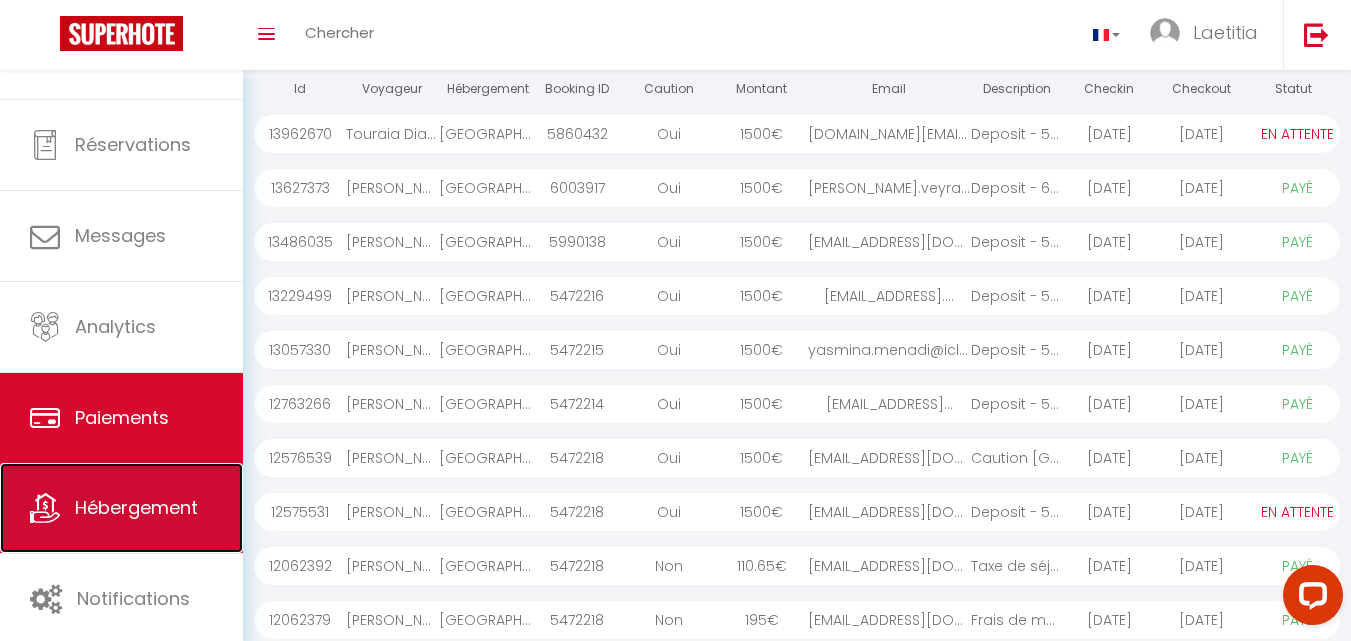 click on "Hébergement" at bounding box center [136, 507] 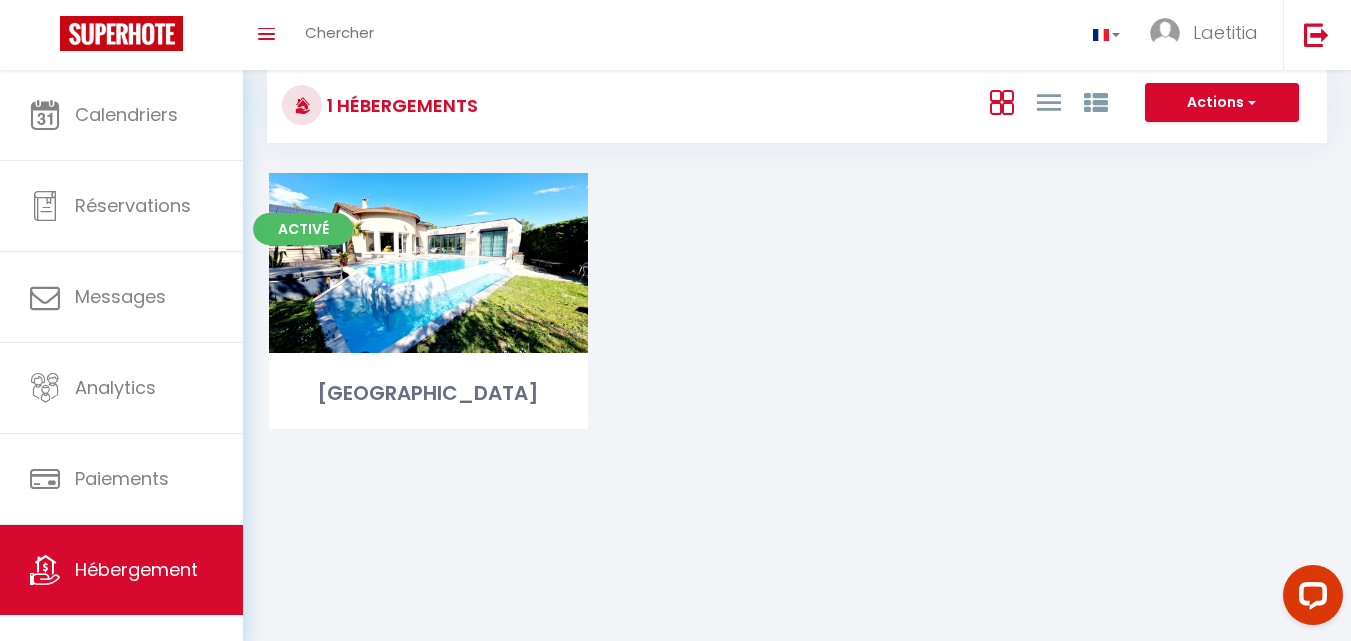scroll, scrollTop: 70, scrollLeft: 0, axis: vertical 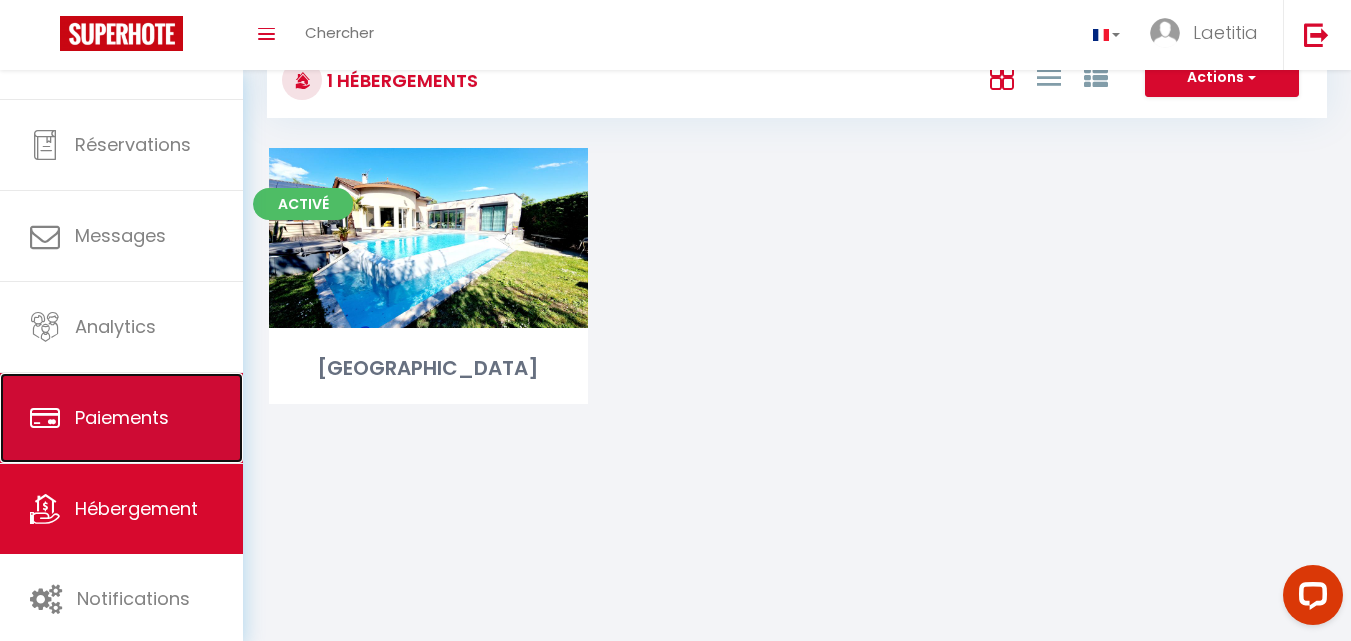 click on "Paiements" at bounding box center (121, 418) 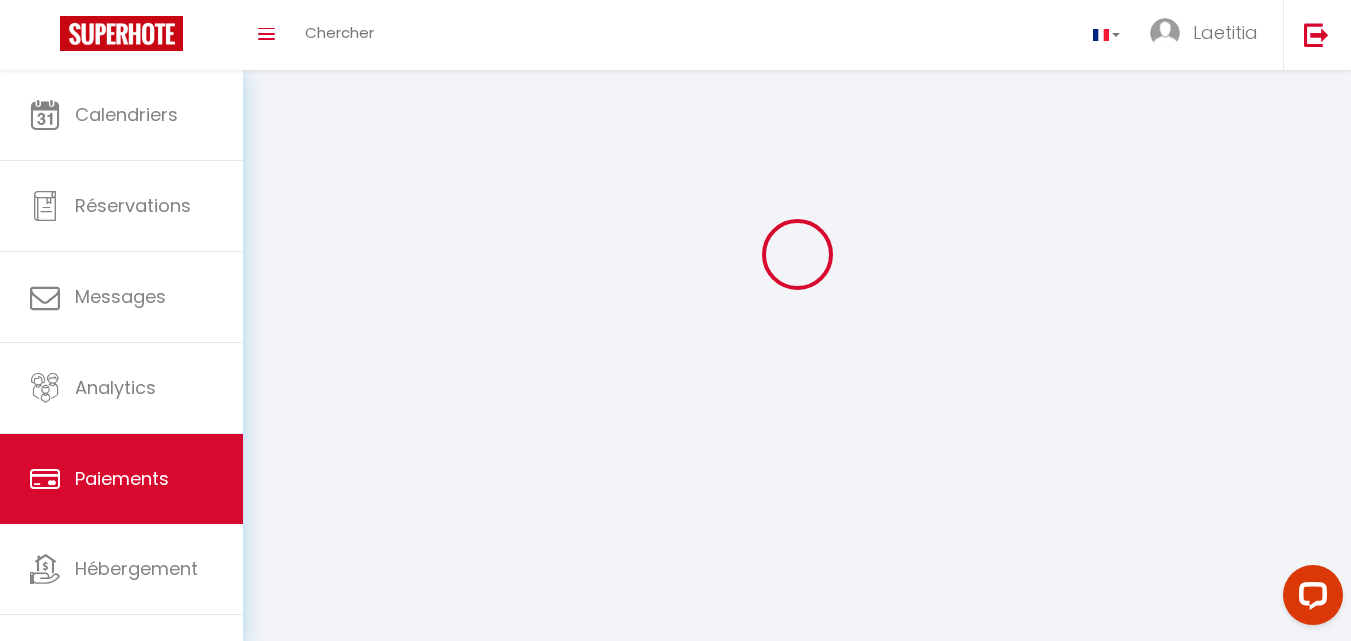 scroll, scrollTop: 0, scrollLeft: 0, axis: both 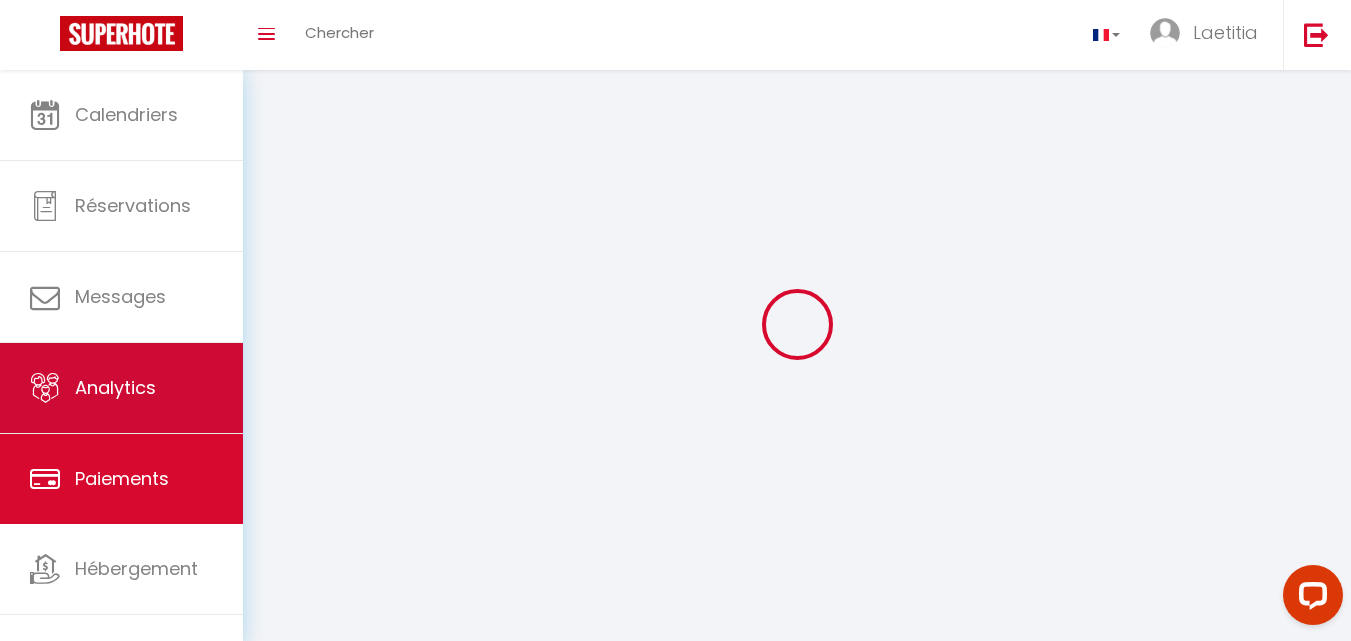 select on "2" 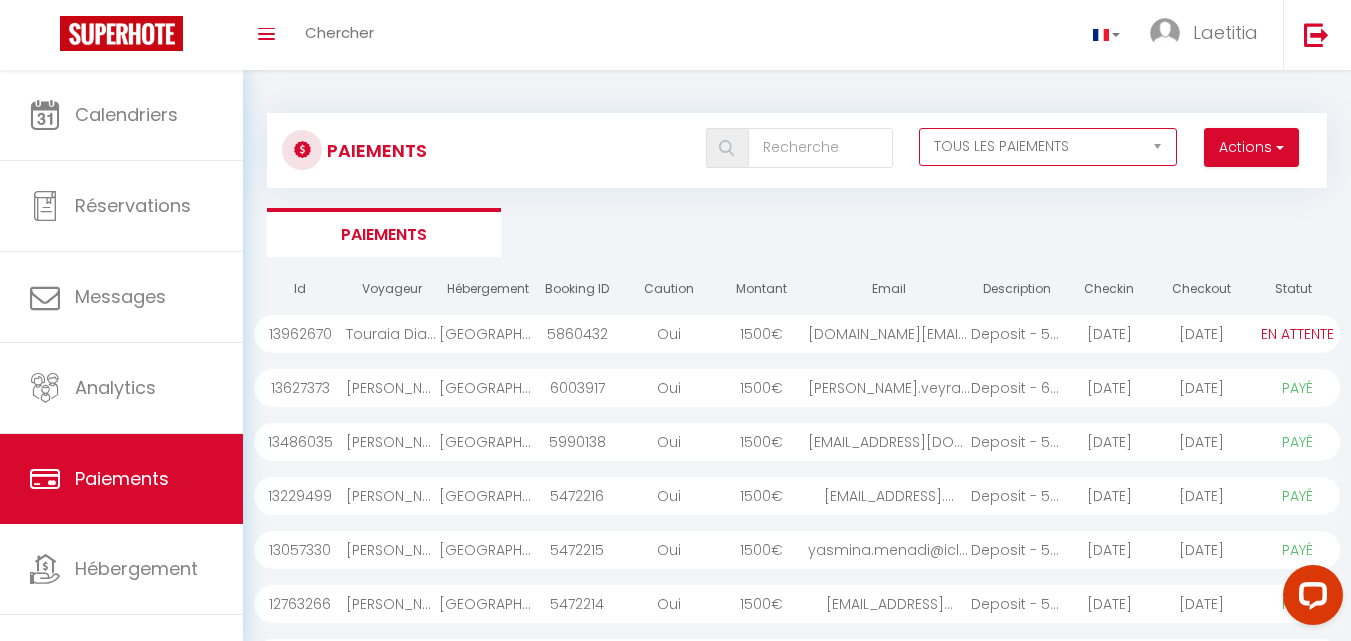 click on "EN ATTENTE   PAYÉ   TOUS LES PAIEMENTS" at bounding box center (1048, 147) 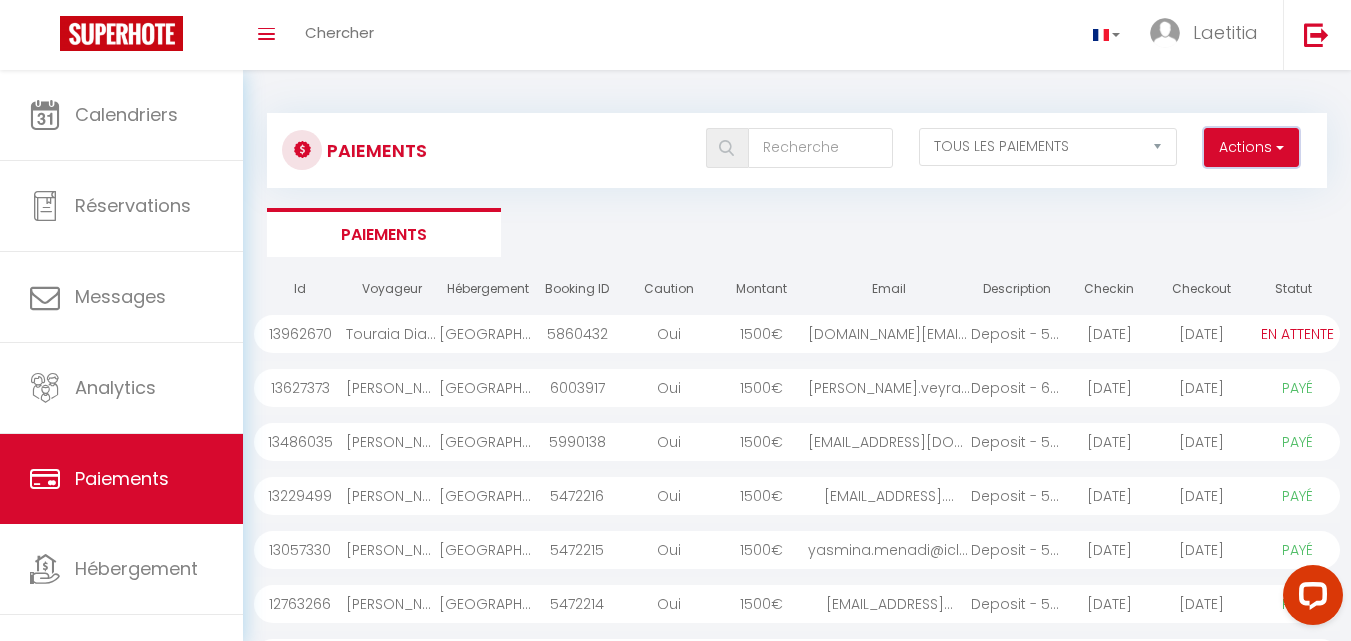 click on "Actions" at bounding box center (1251, 148) 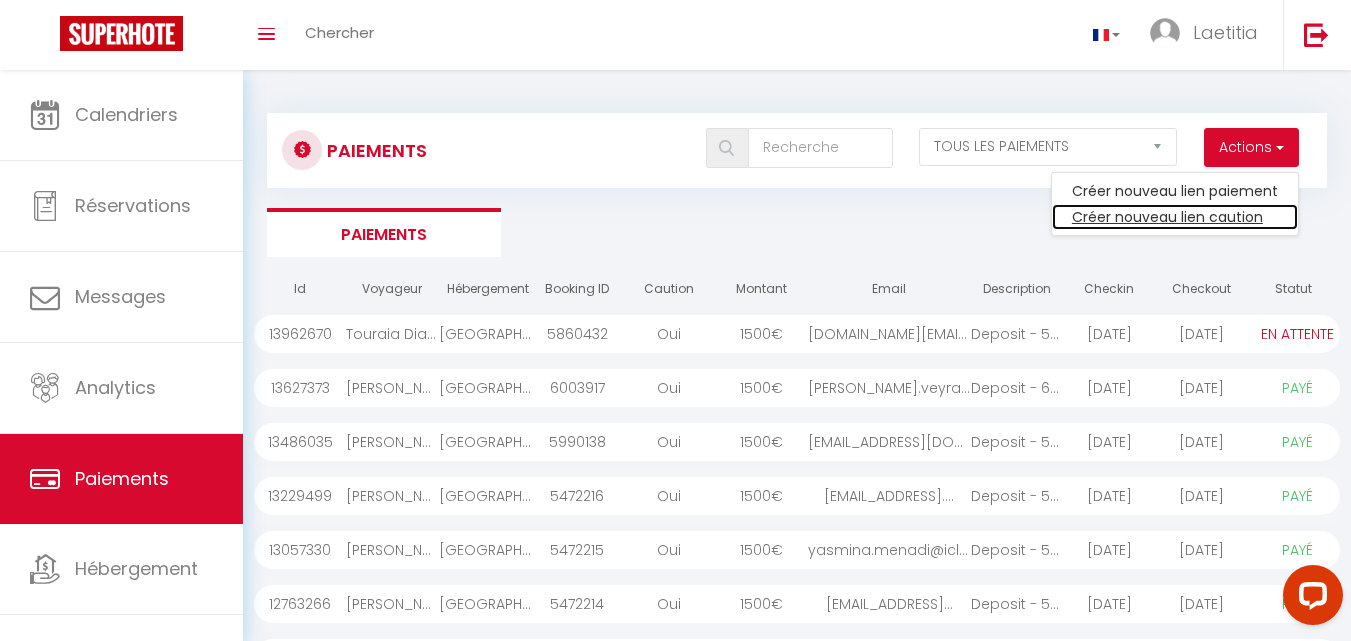 click on "Créer nouveau lien caution" at bounding box center [1175, 217] 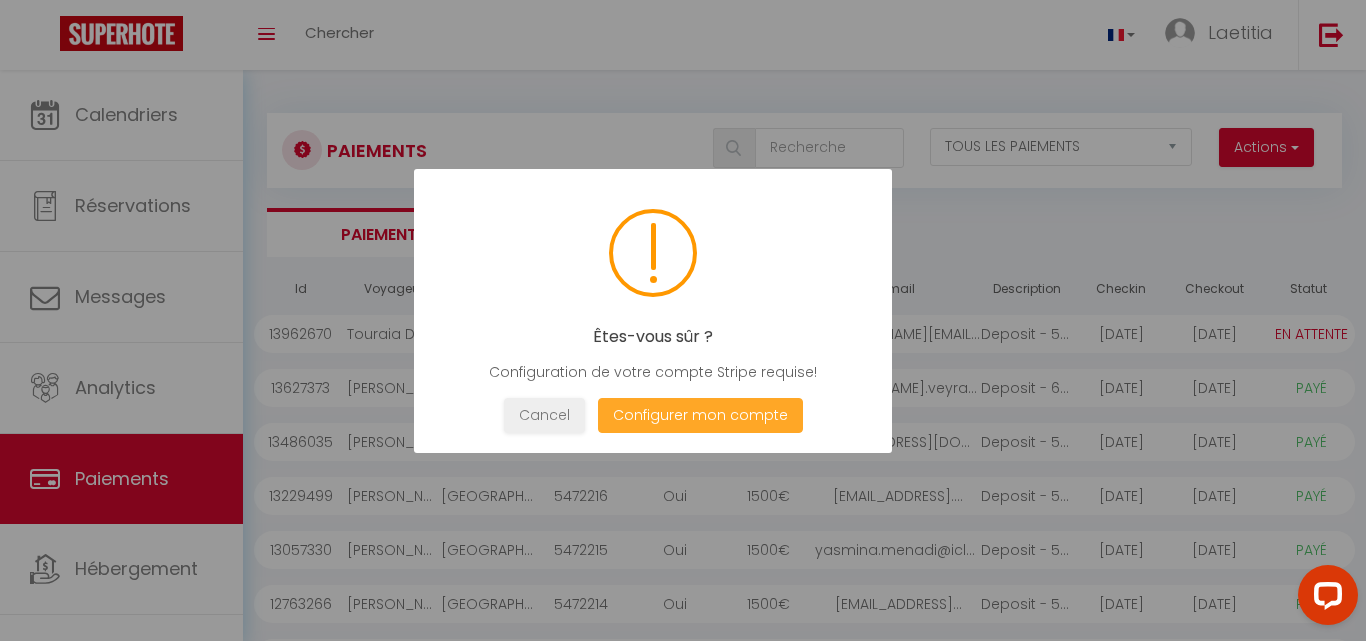 click on "Configurer mon compte" at bounding box center [700, 415] 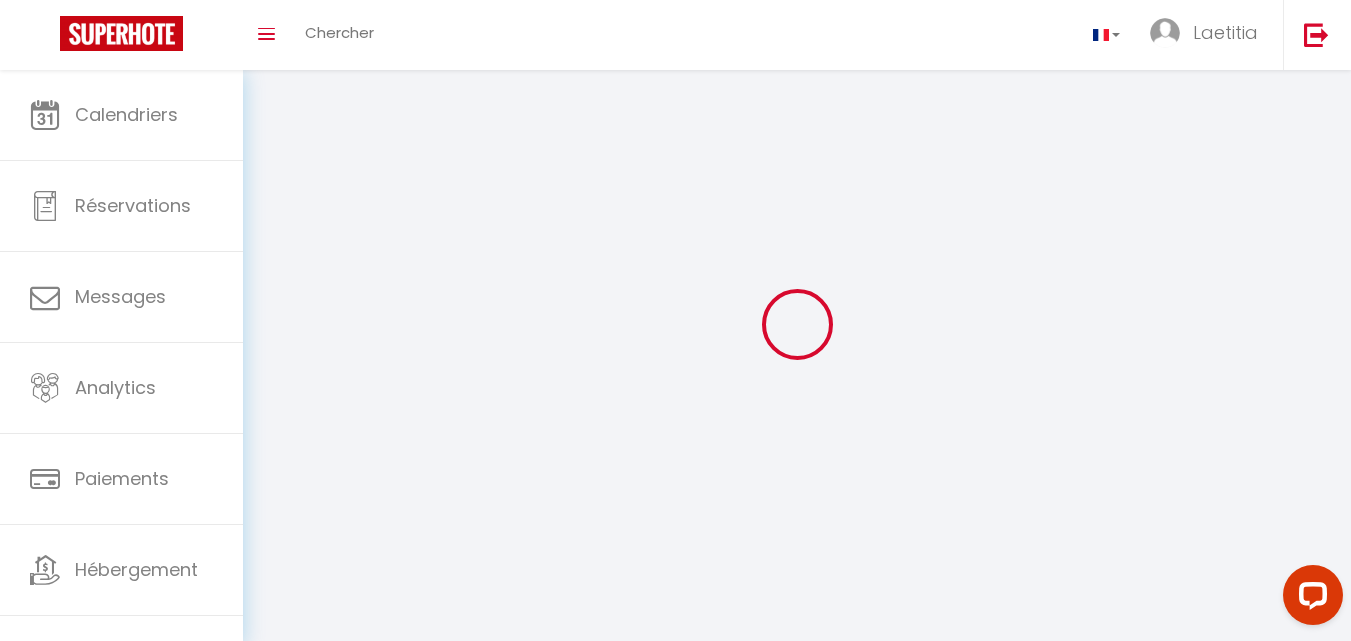 type on "Laetitia" 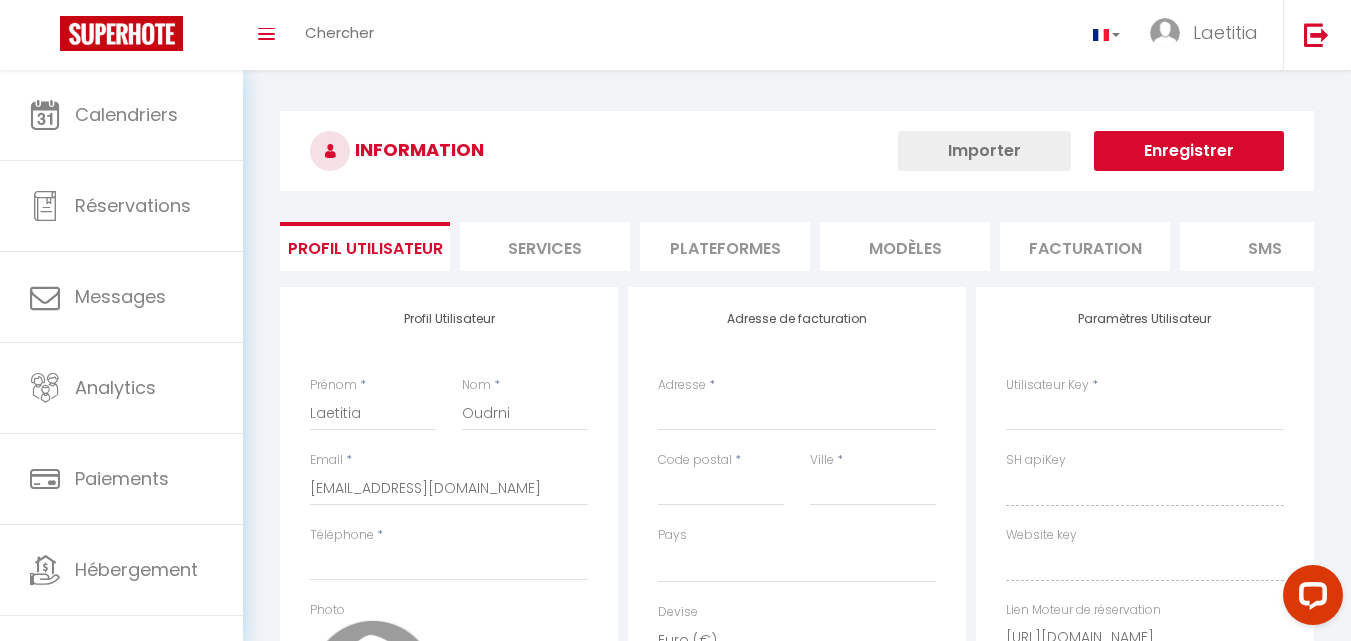 select 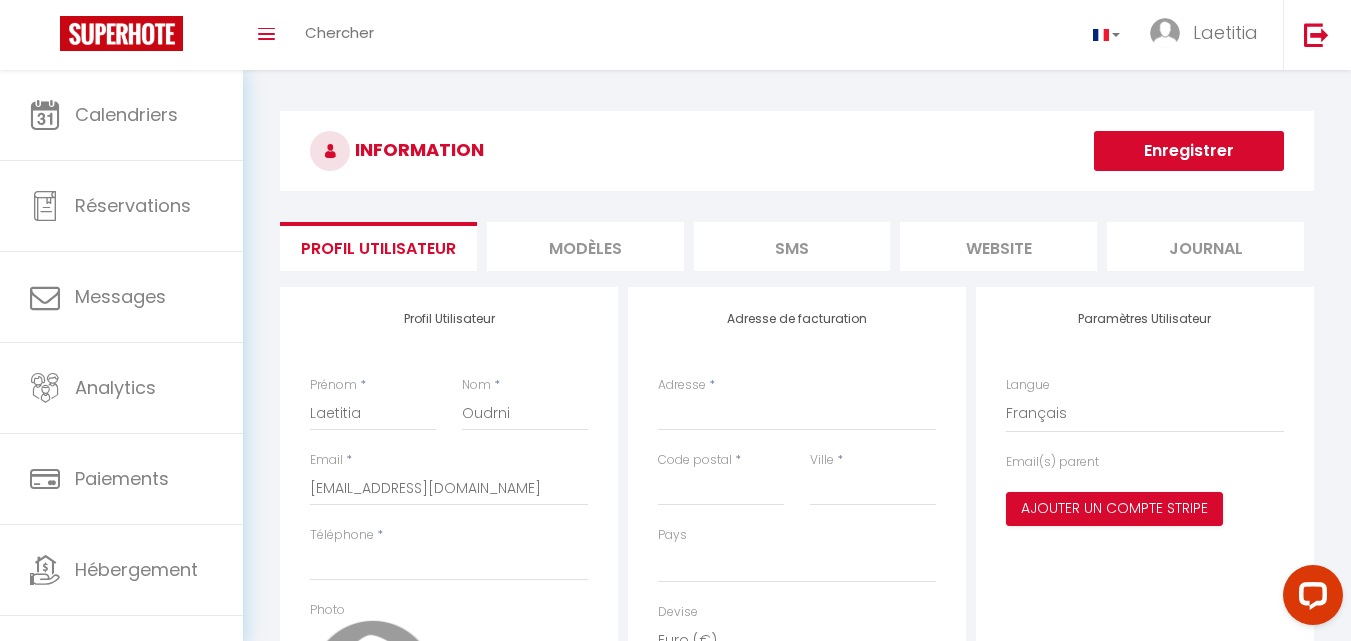 click on "MODÈLES" at bounding box center (585, 246) 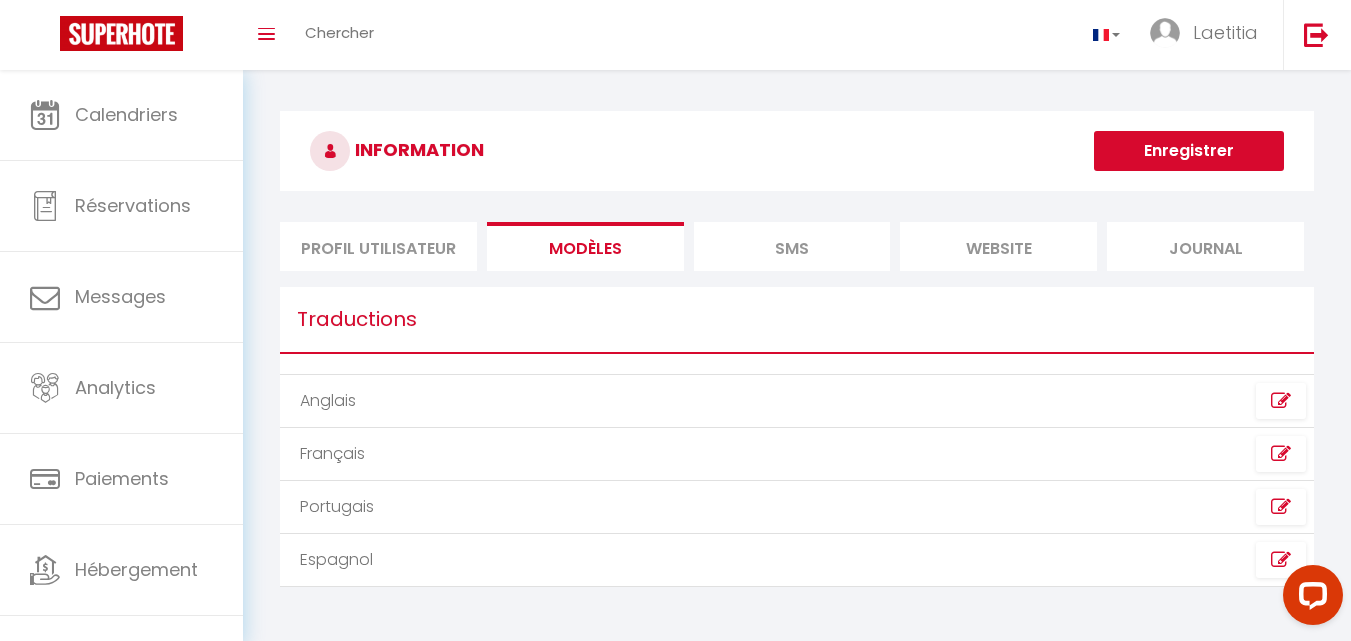 click on "Profil Utilisateur" at bounding box center [378, 246] 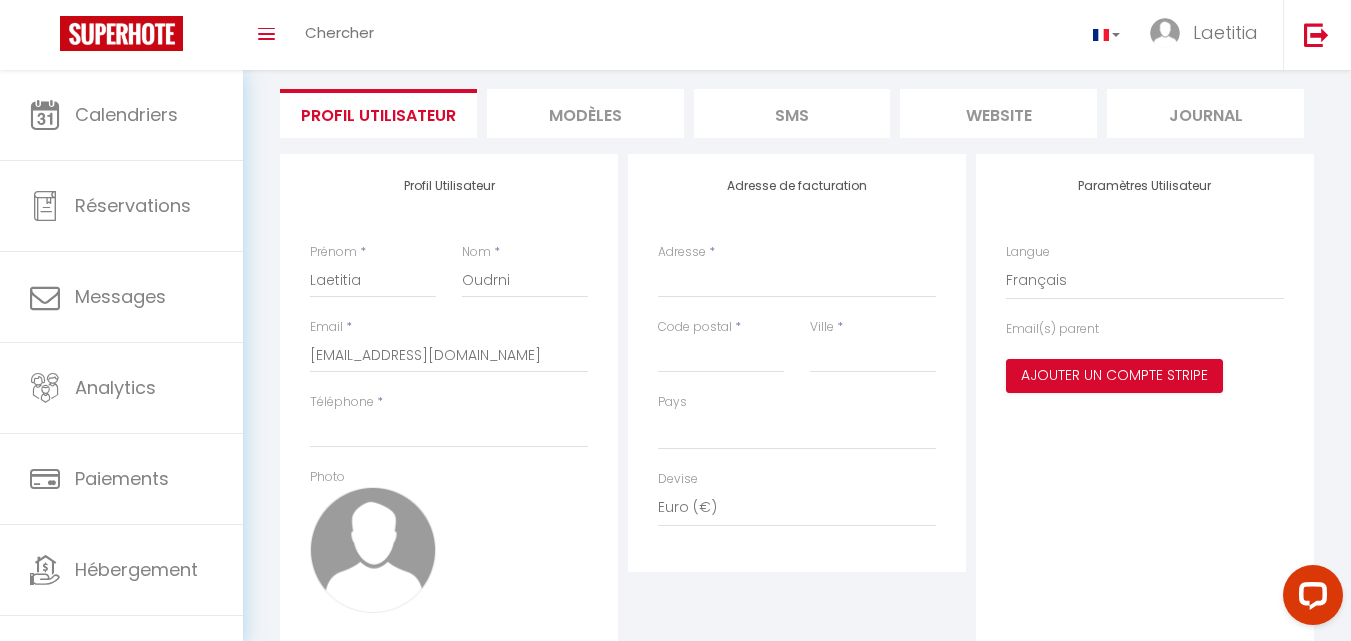scroll, scrollTop: 0, scrollLeft: 0, axis: both 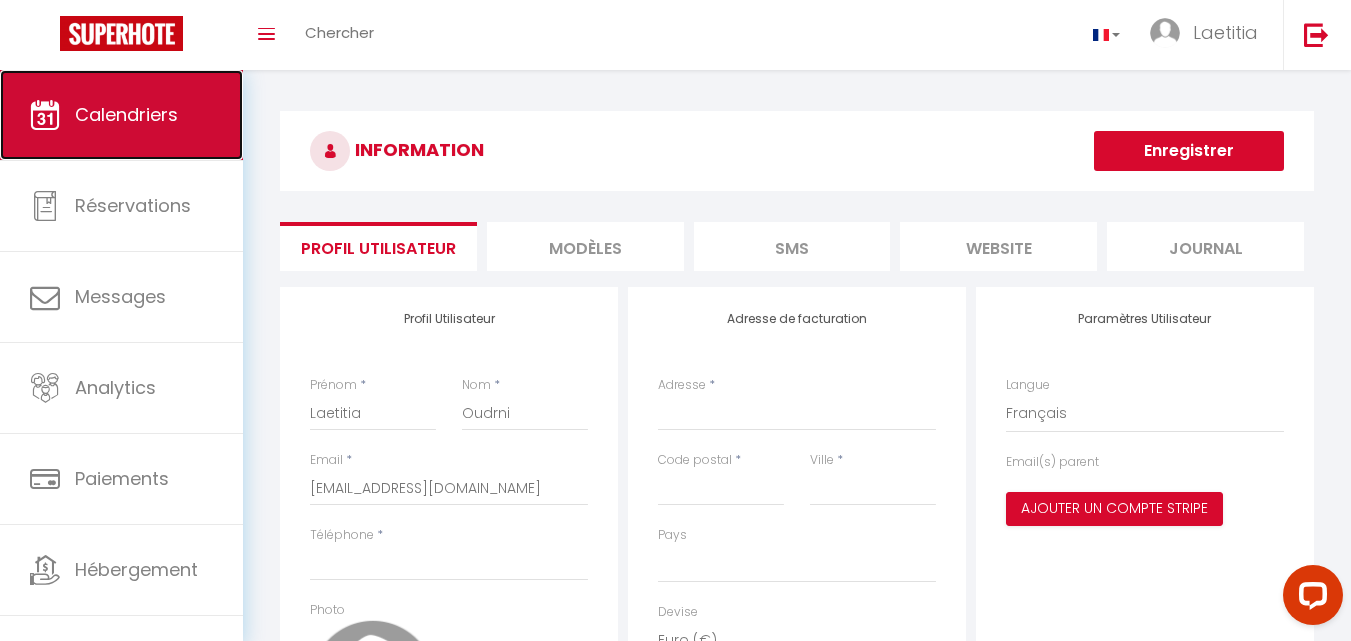 click on "Calendriers" at bounding box center (126, 114) 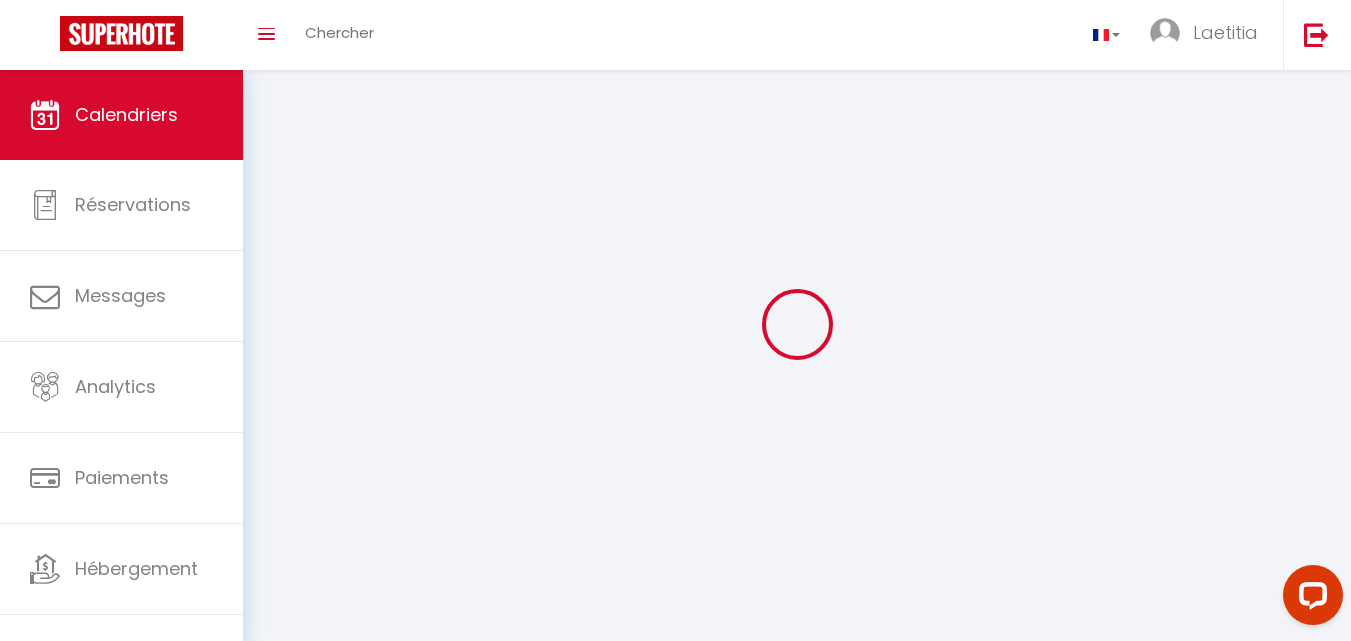 select 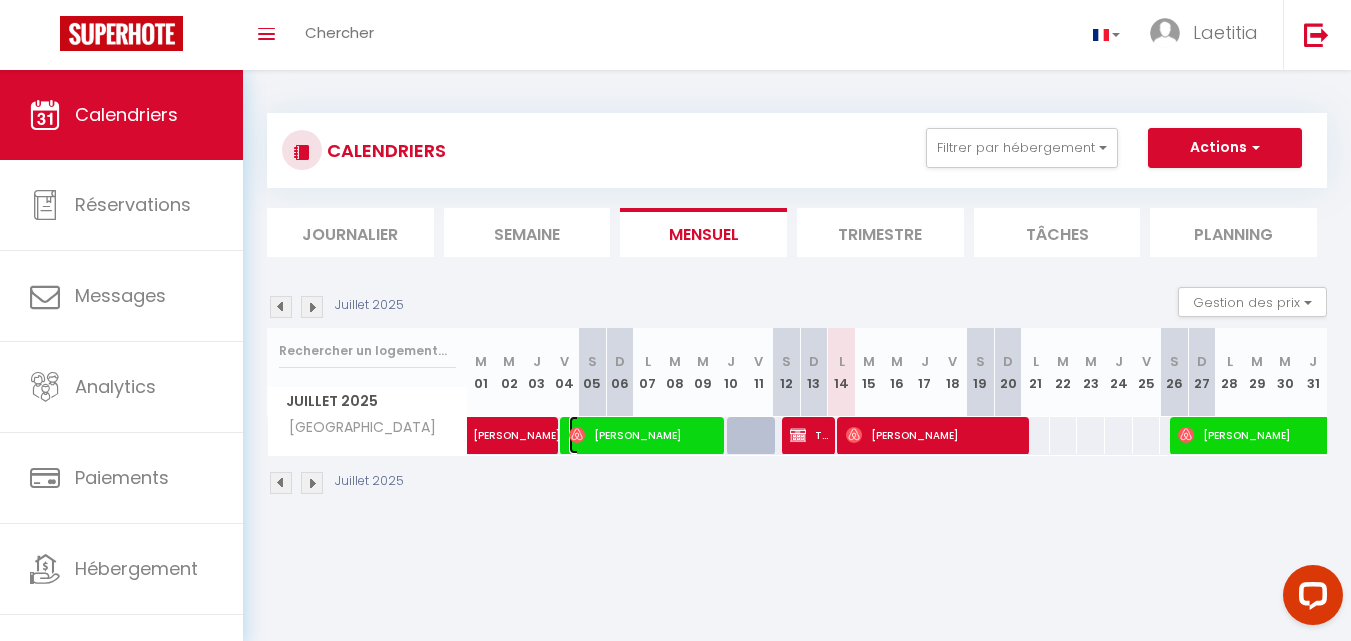 click on "[PERSON_NAME]" at bounding box center (643, 435) 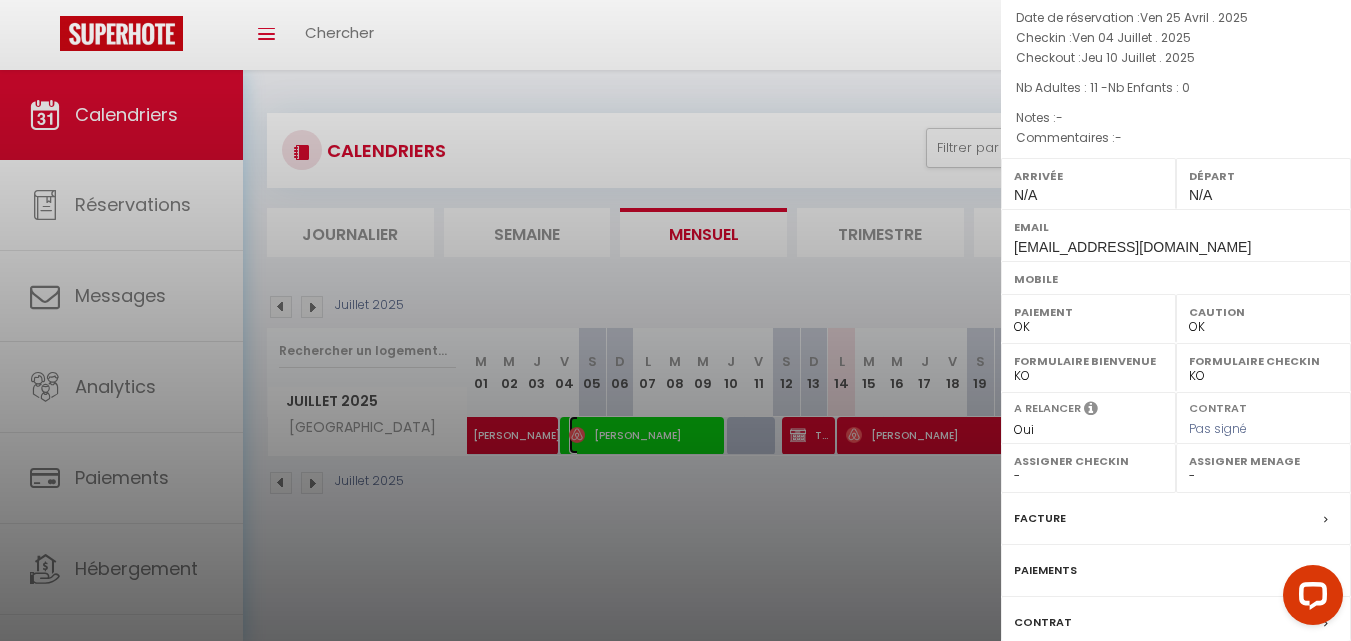 scroll, scrollTop: 170, scrollLeft: 0, axis: vertical 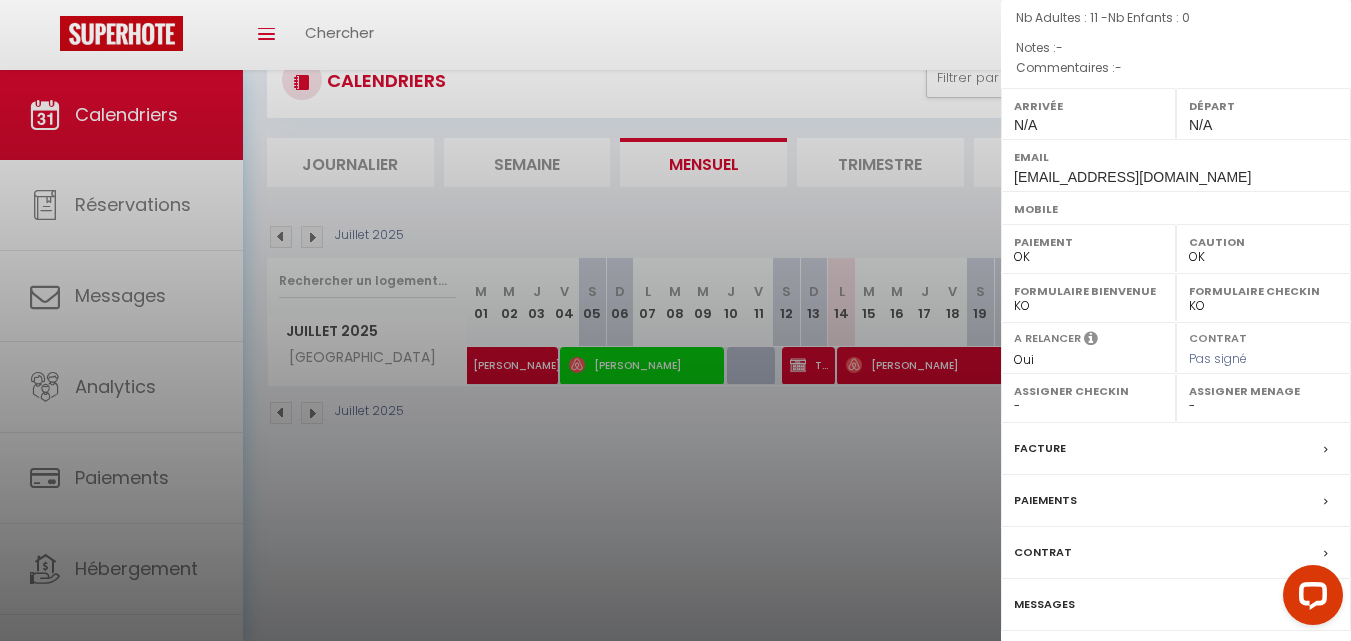 click at bounding box center [675, 320] 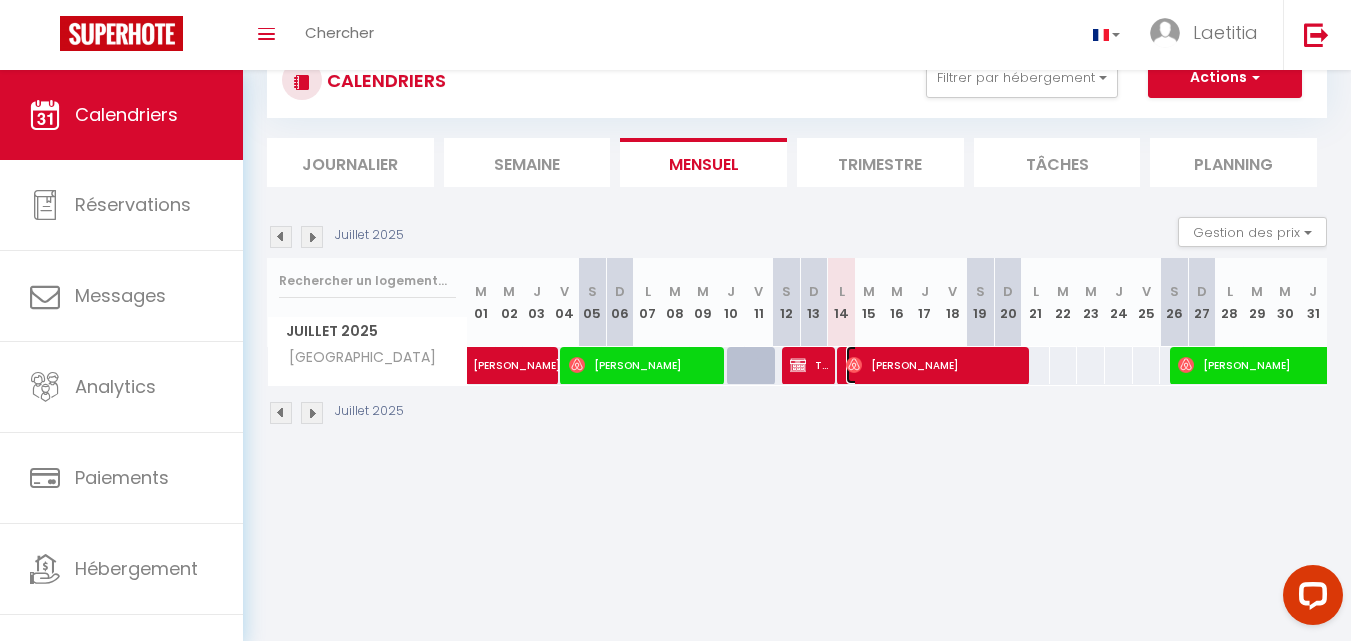 click on "[PERSON_NAME]" at bounding box center [934, 365] 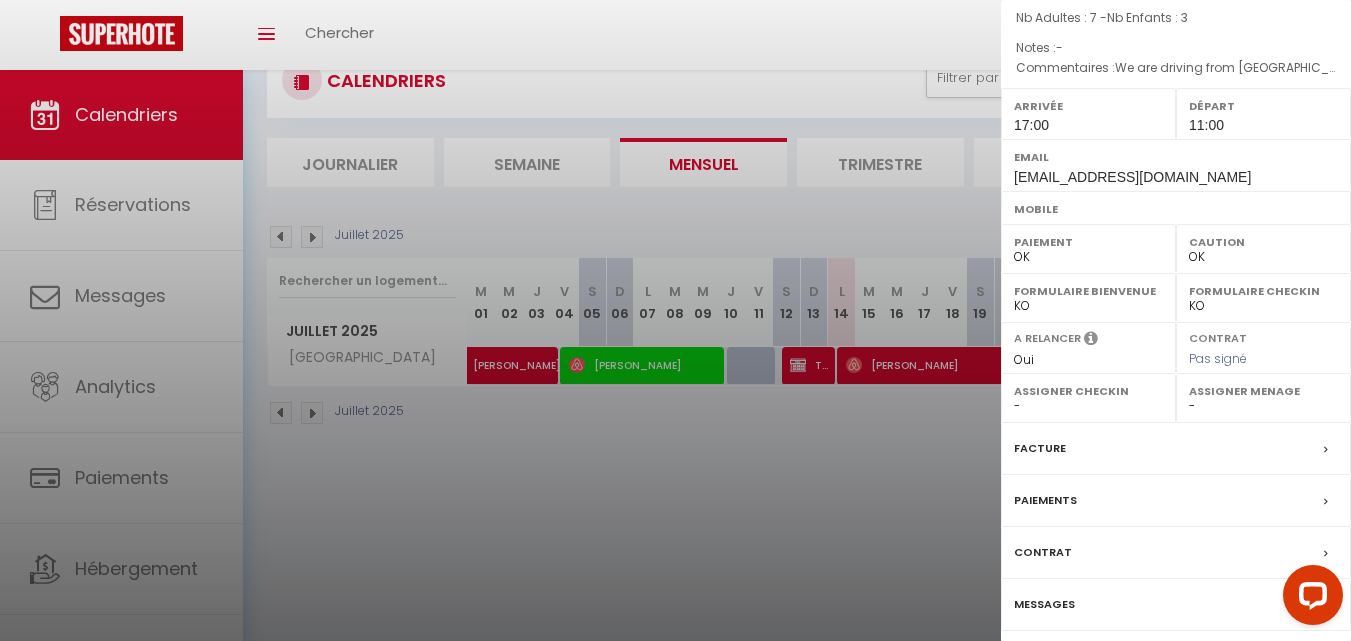 click at bounding box center (675, 320) 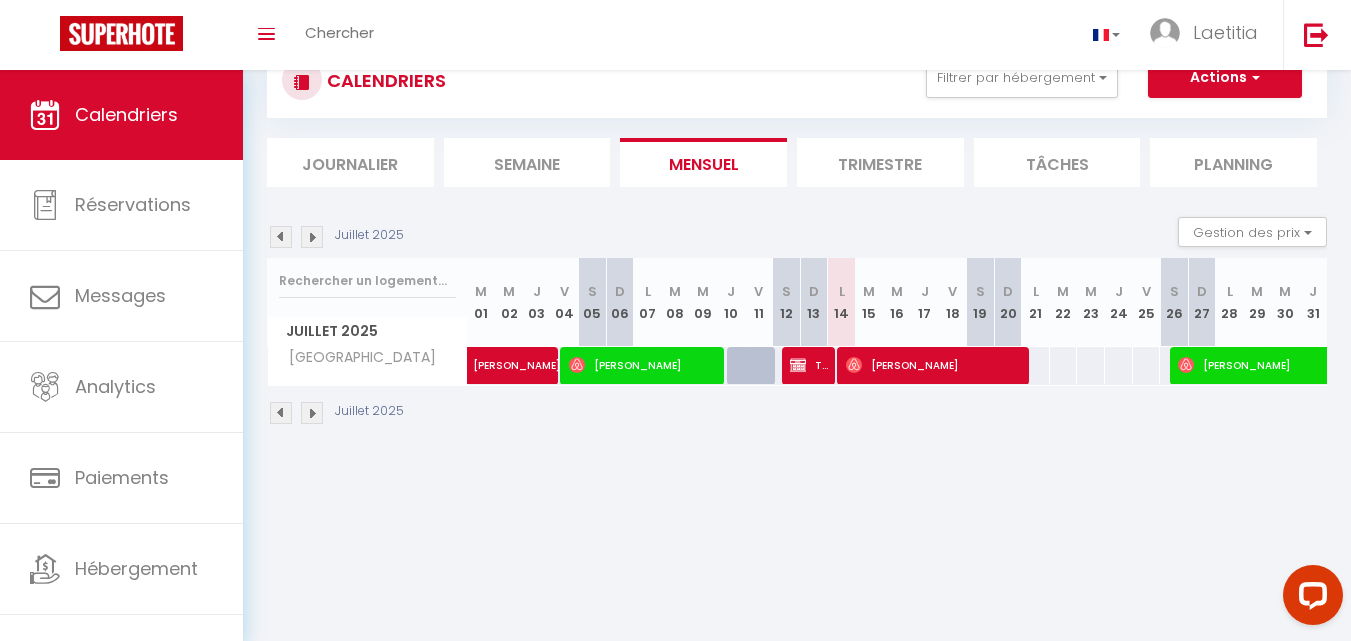 click on "Tâches" at bounding box center [1057, 162] 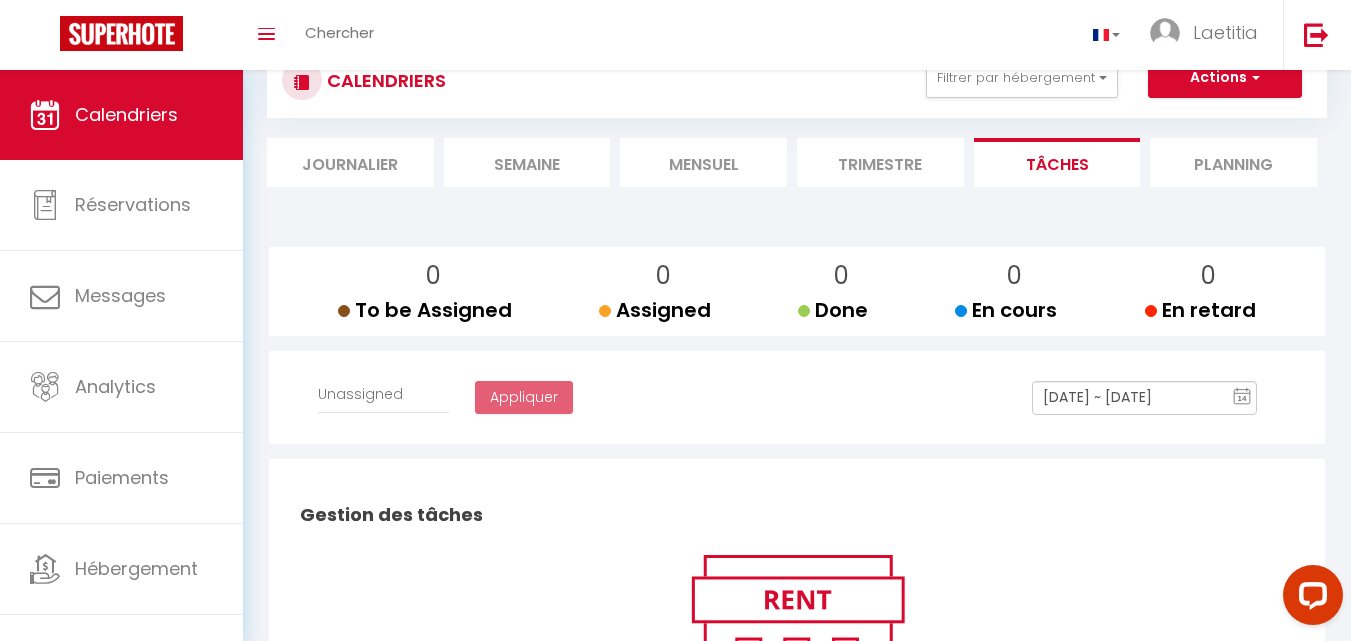 select 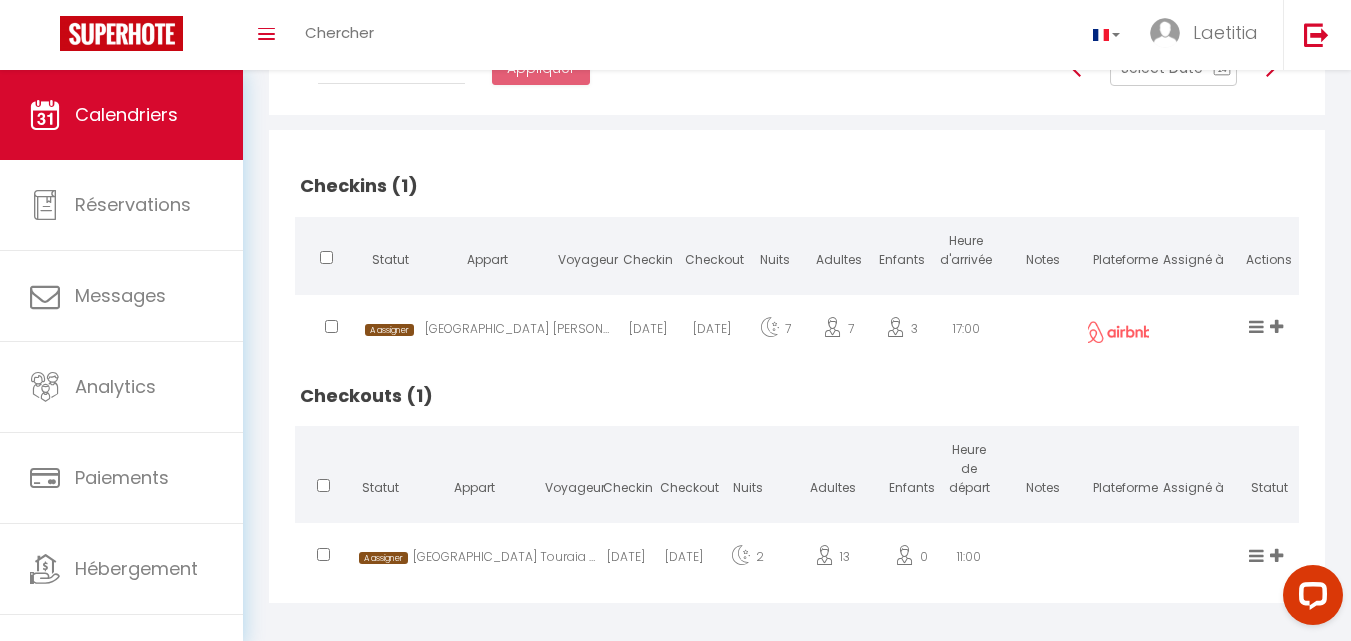 scroll, scrollTop: 415, scrollLeft: 0, axis: vertical 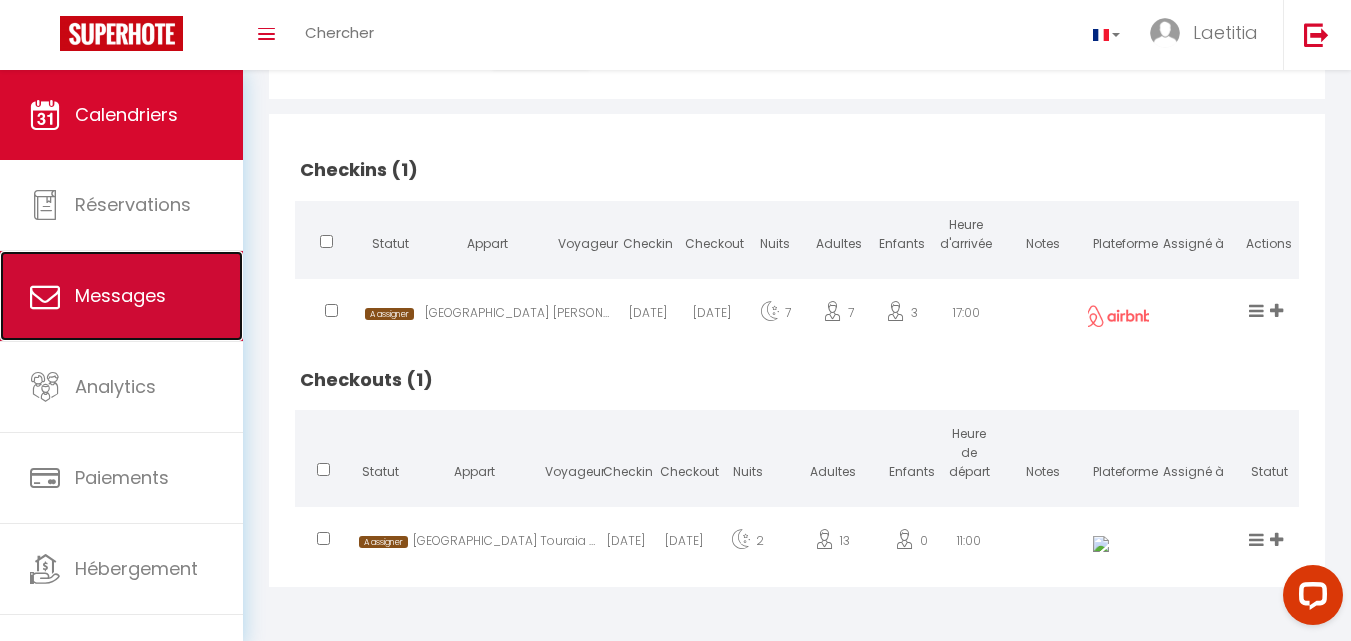 click on "Messages" at bounding box center [121, 296] 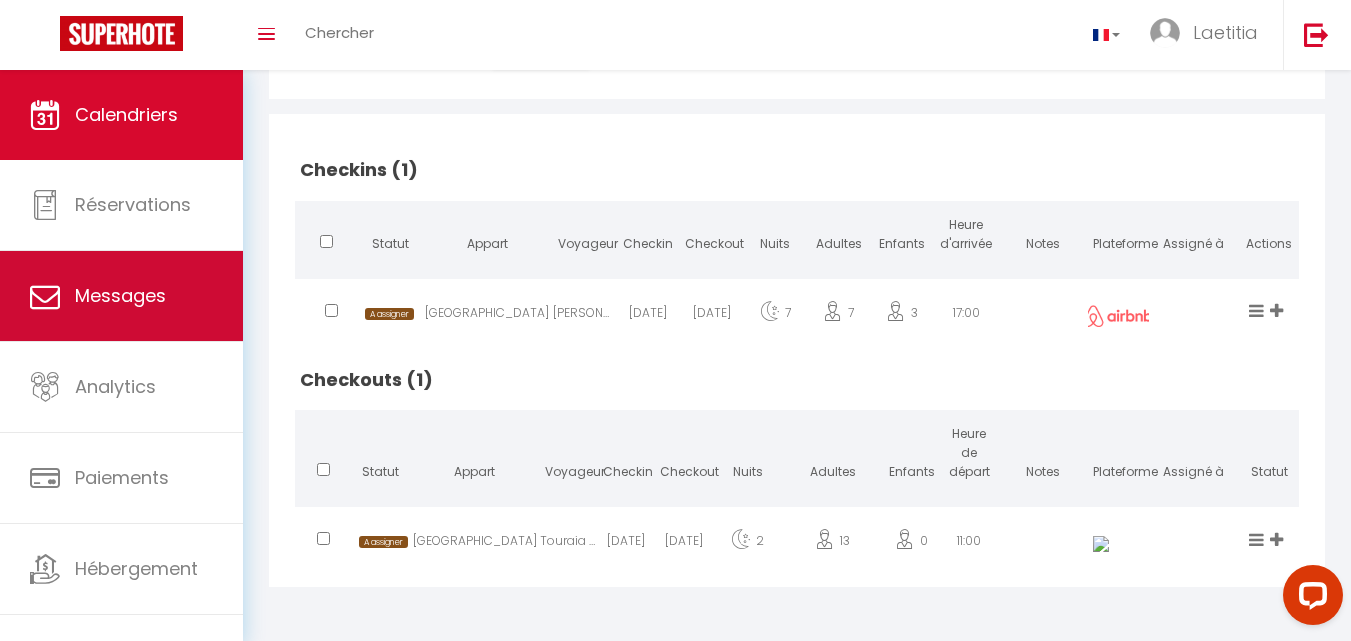select on "message" 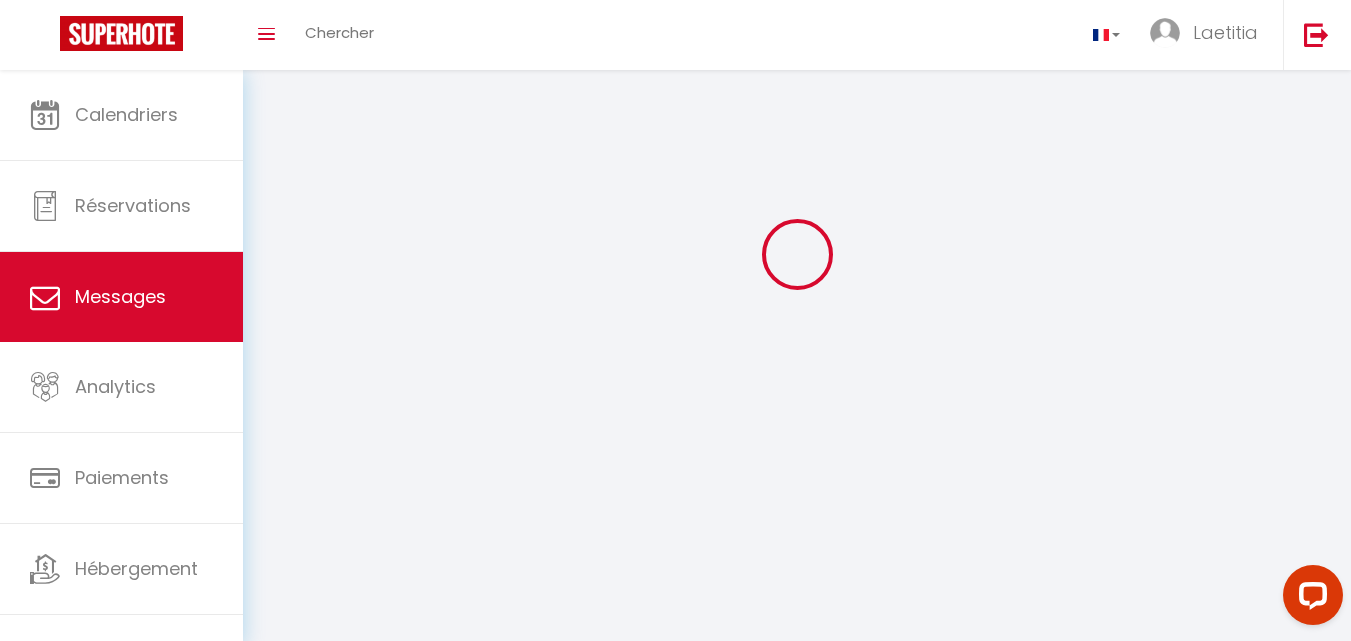 scroll, scrollTop: 0, scrollLeft: 0, axis: both 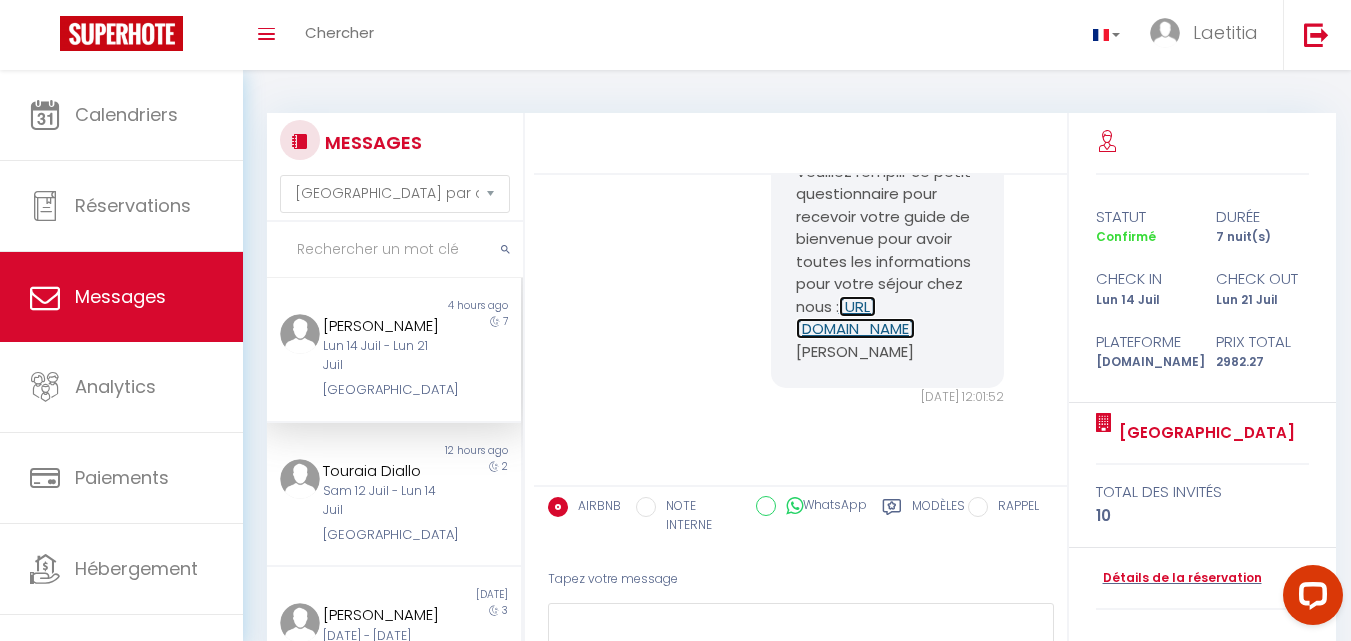 click on "[URL][DOMAIN_NAME]" at bounding box center [855, 318] 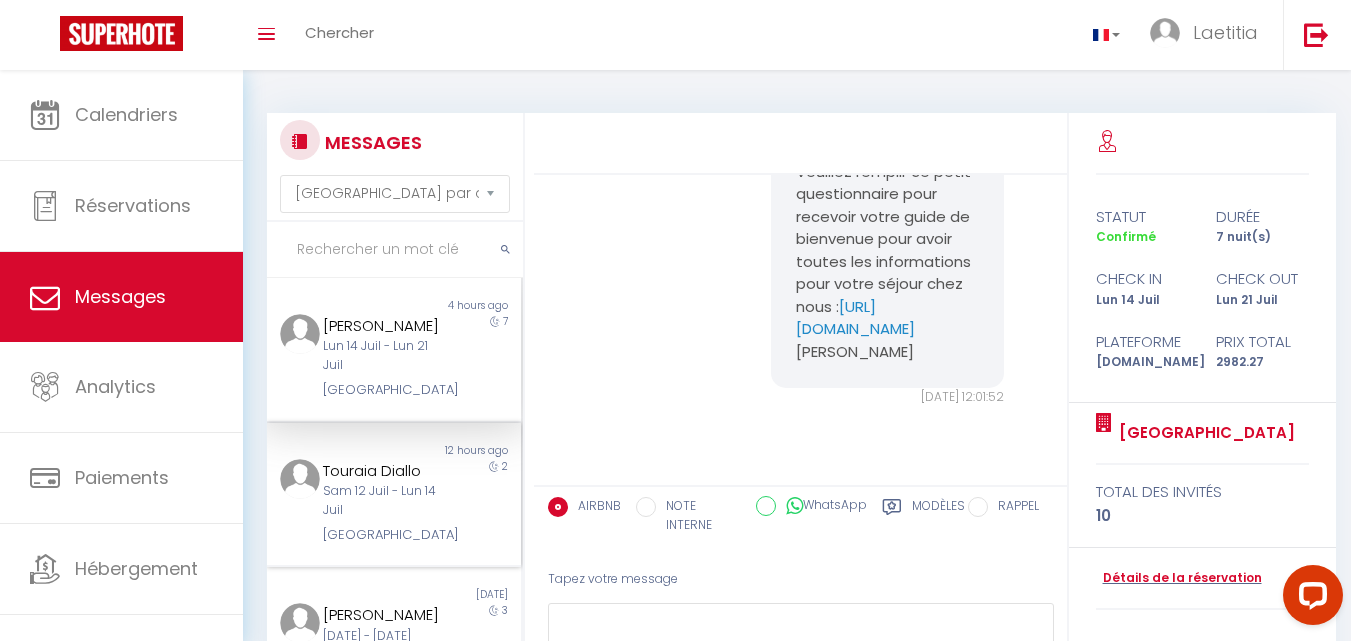 click on "Touraia Diallo" at bounding box center (384, 471) 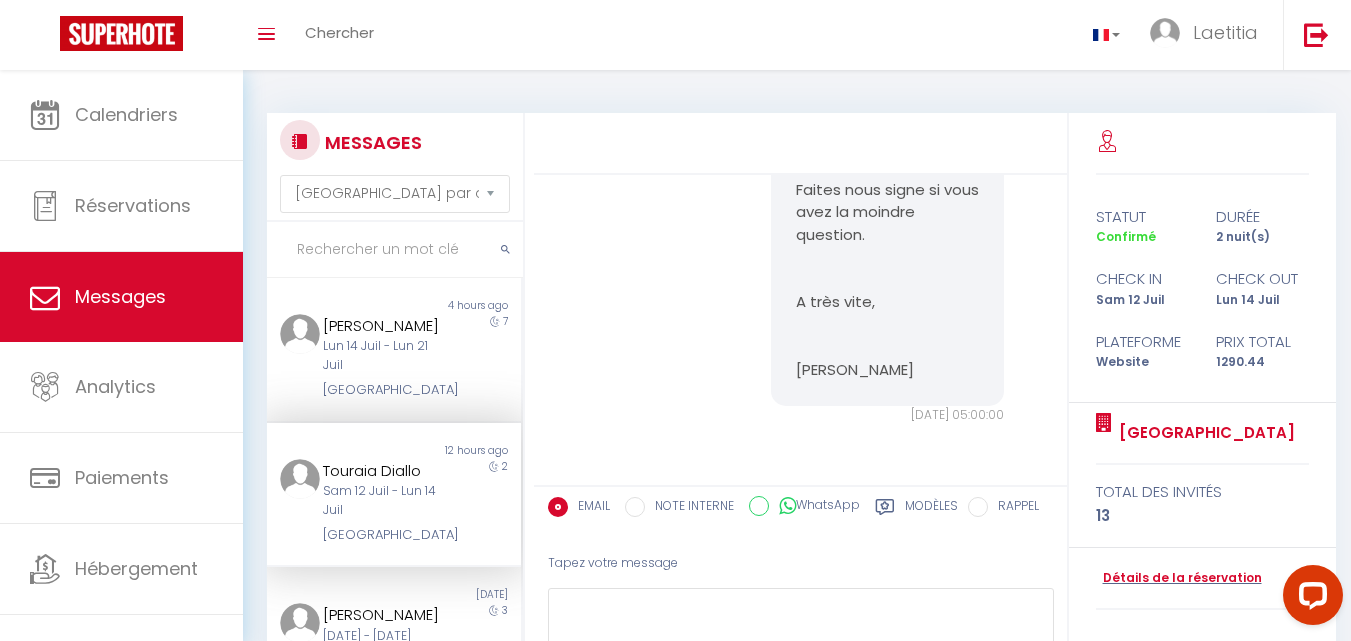 scroll, scrollTop: 8647, scrollLeft: 0, axis: vertical 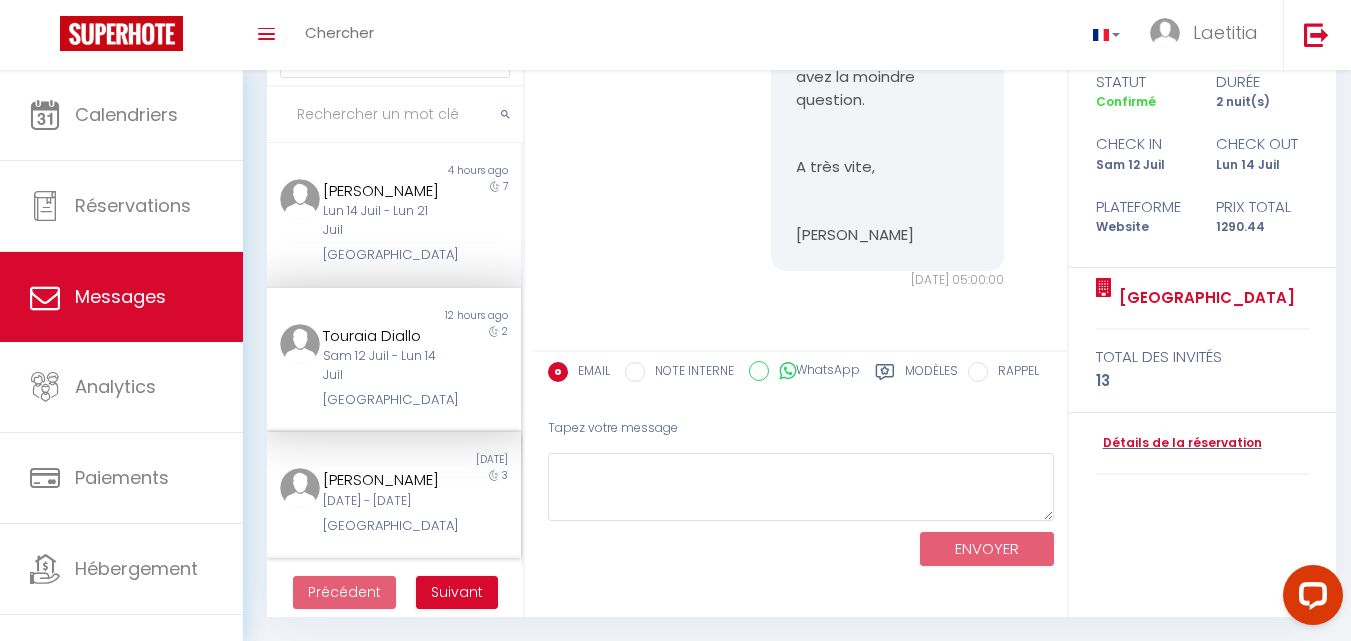 click on "[PERSON_NAME]" at bounding box center (384, 480) 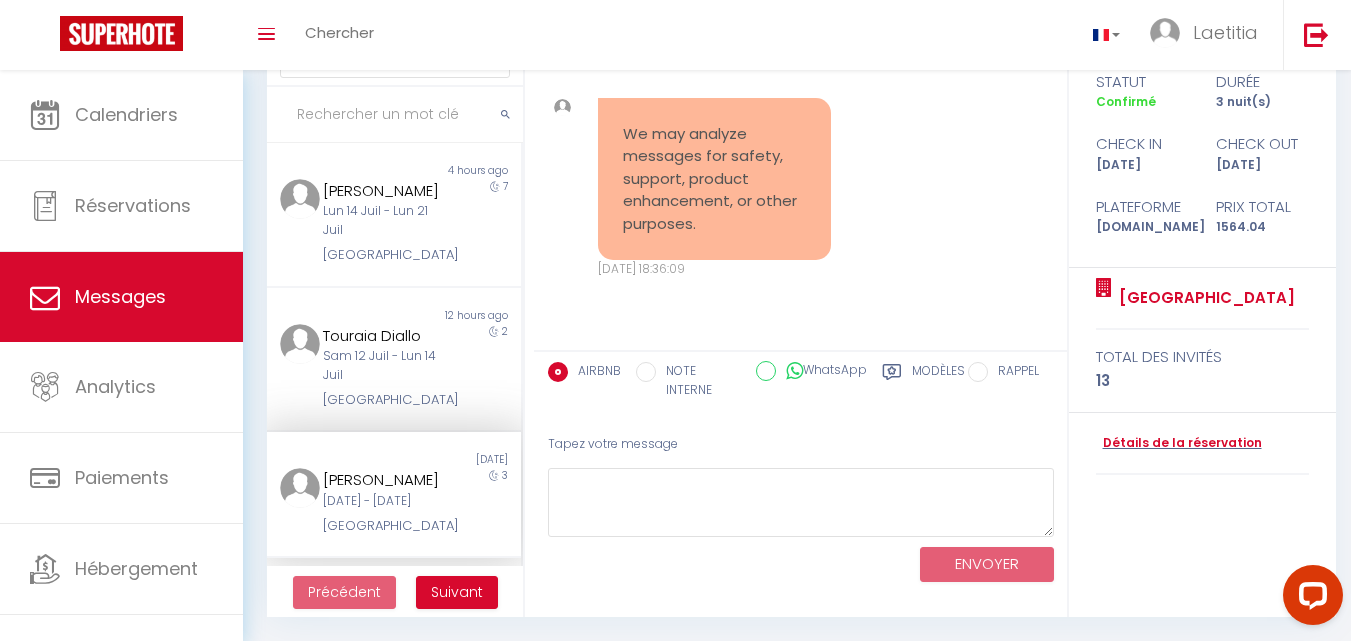 scroll, scrollTop: 0, scrollLeft: 0, axis: both 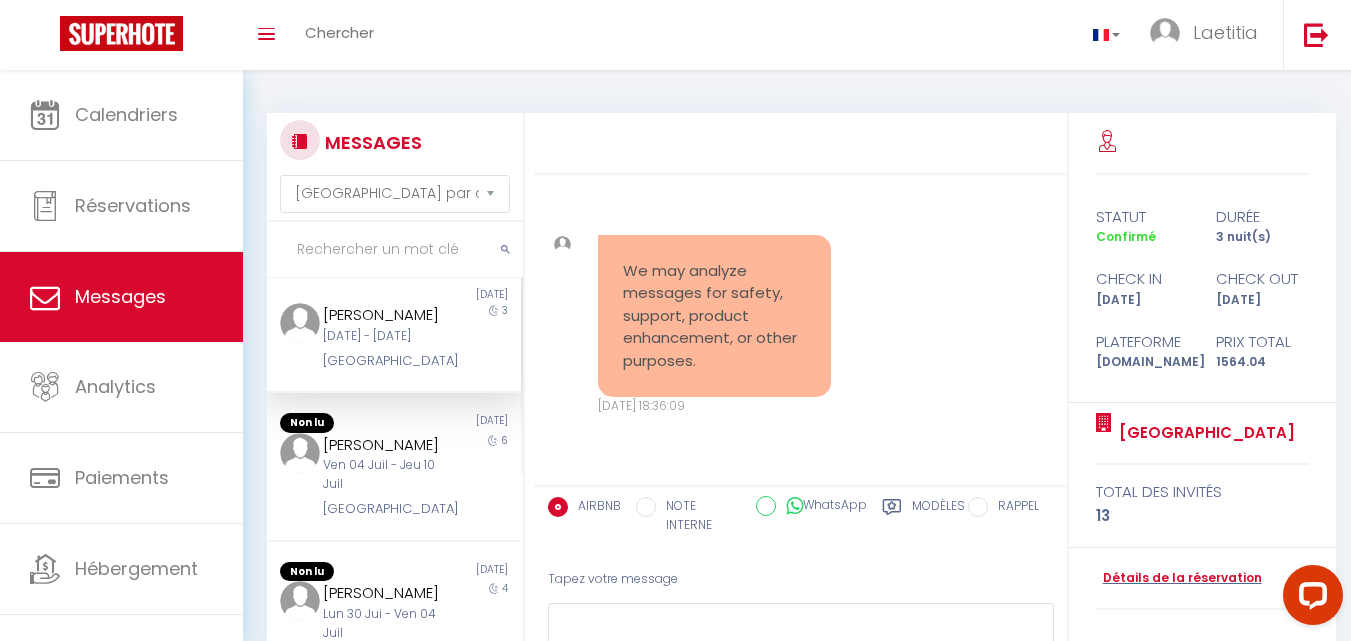 click on "[PERSON_NAME]" at bounding box center [384, 315] 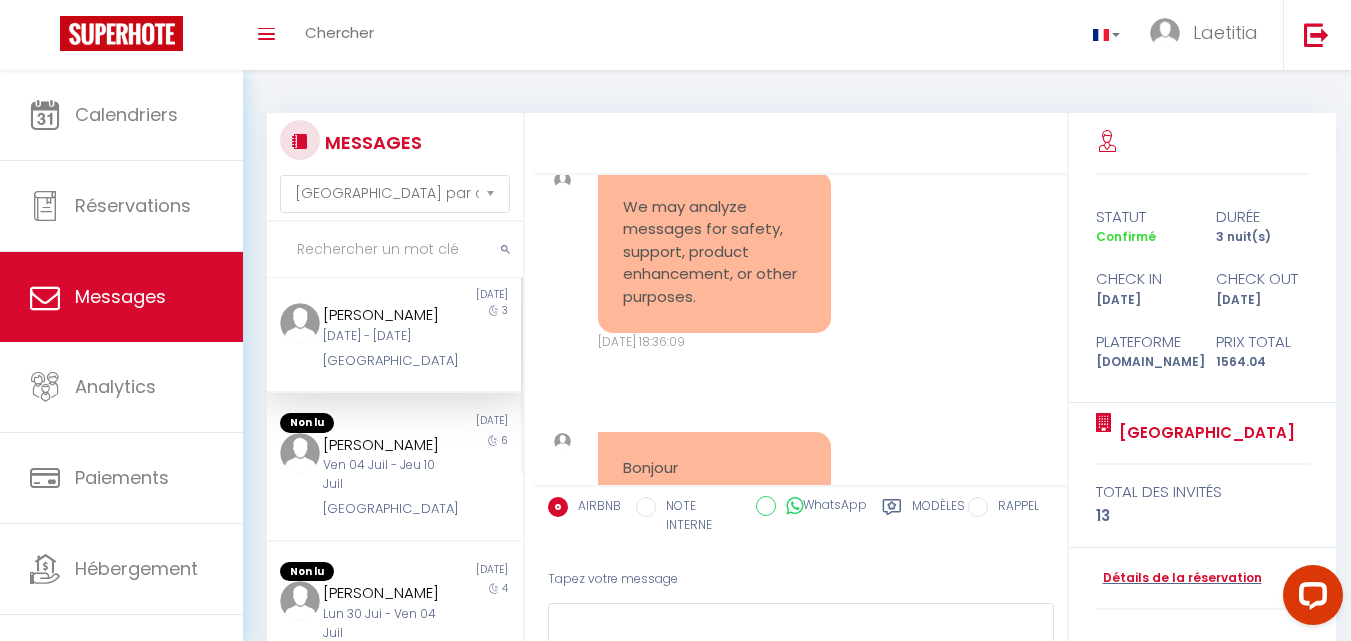 scroll, scrollTop: 100, scrollLeft: 0, axis: vertical 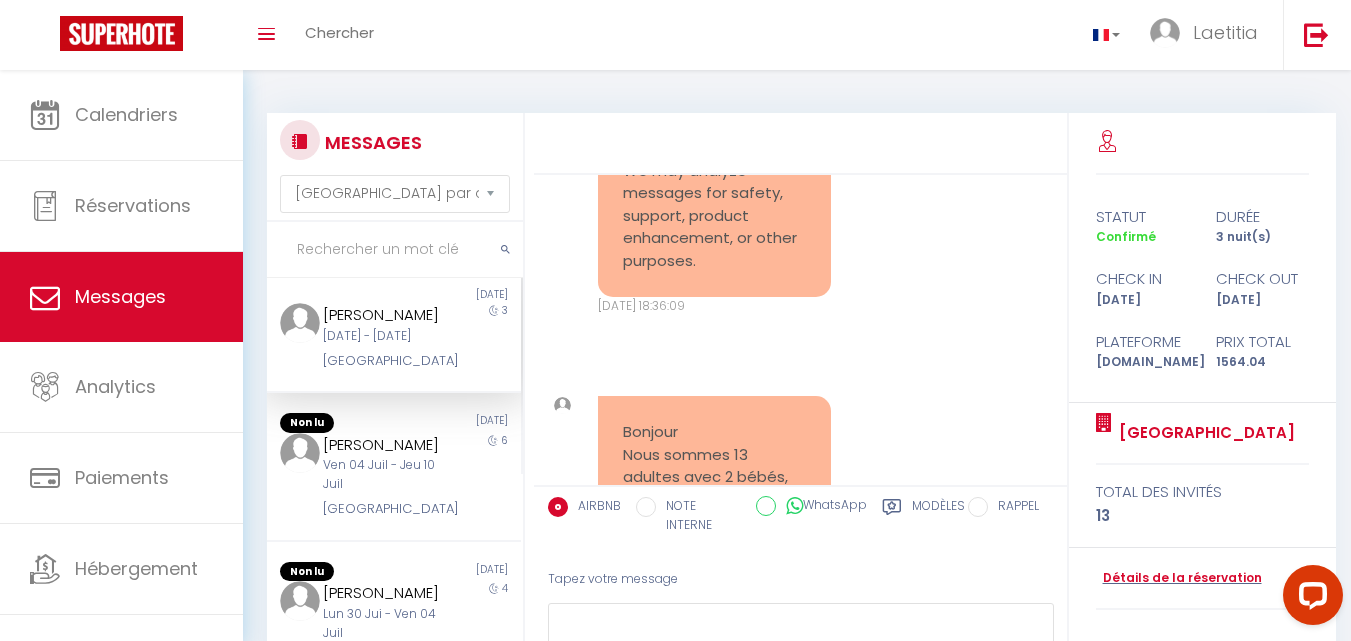 click on "[DATE] - [DATE]" at bounding box center [384, 336] 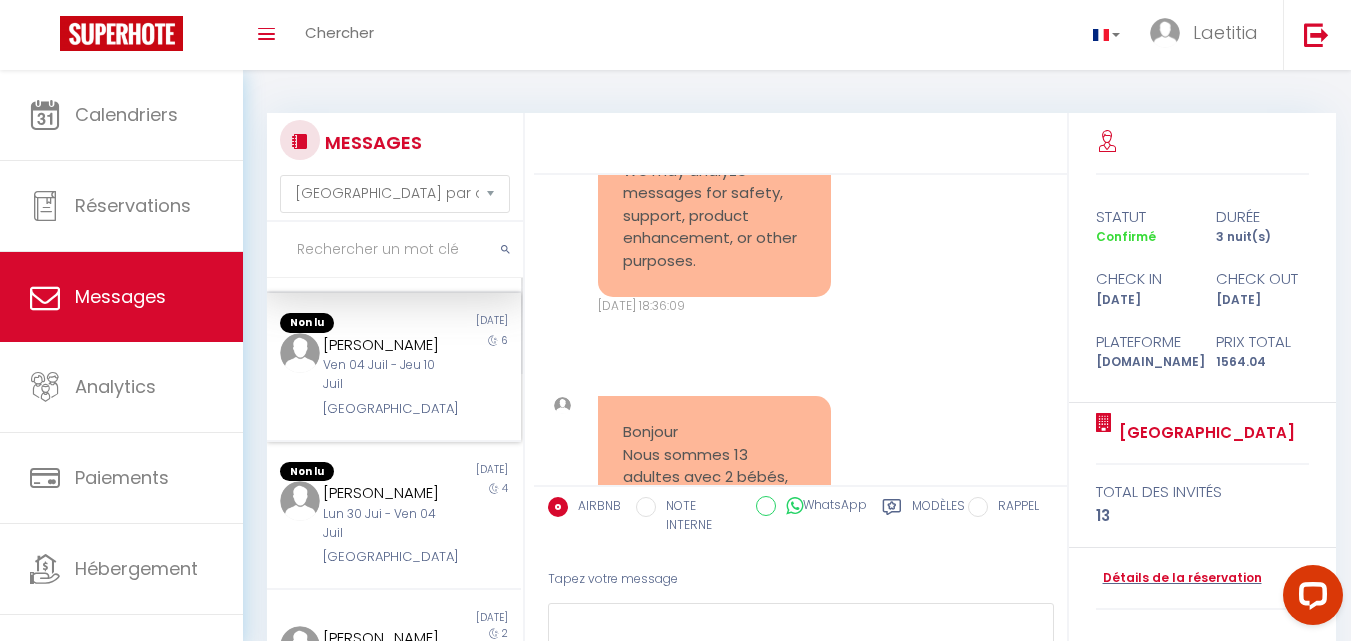 click on "[PERSON_NAME]" at bounding box center (384, 345) 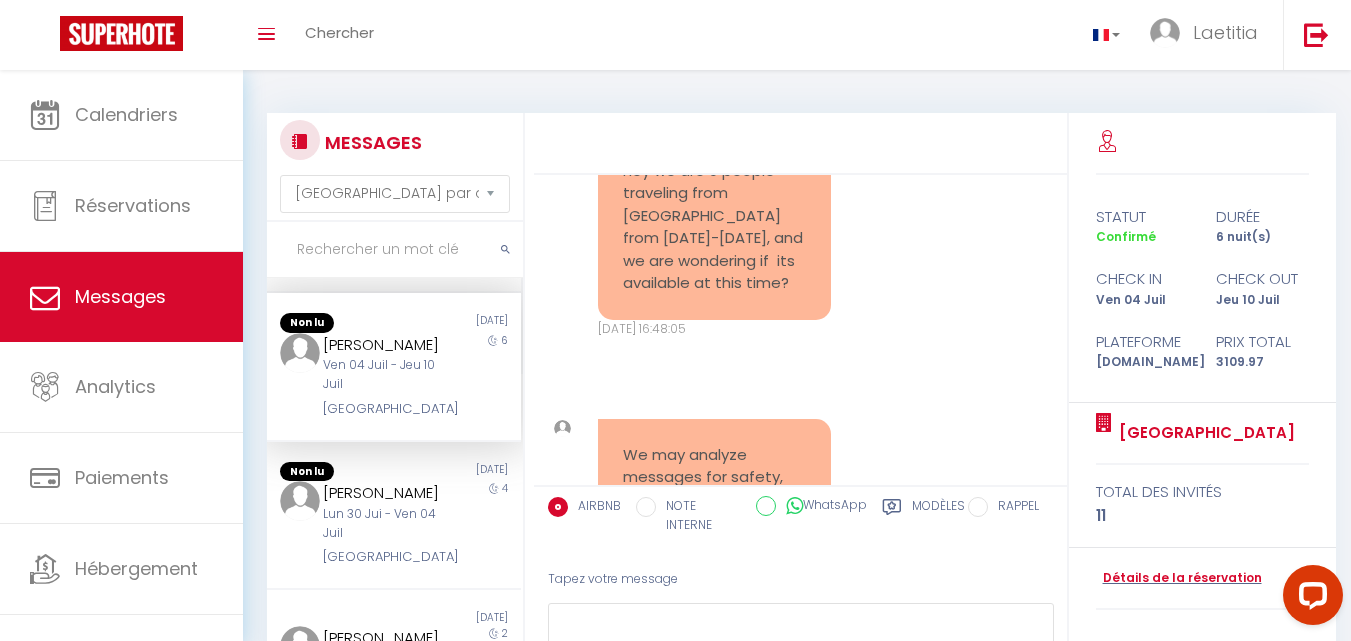 scroll, scrollTop: 13490, scrollLeft: 0, axis: vertical 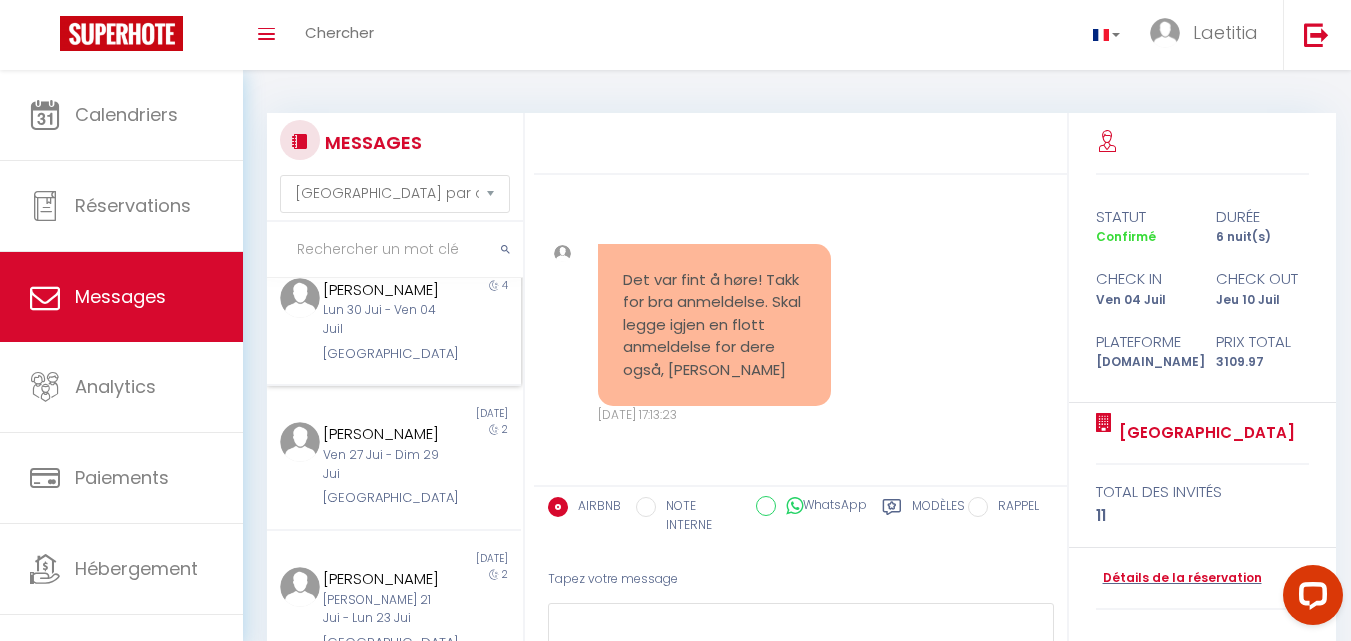 click on "Lun 30 Jui - Ven 04 Juil" at bounding box center (384, 320) 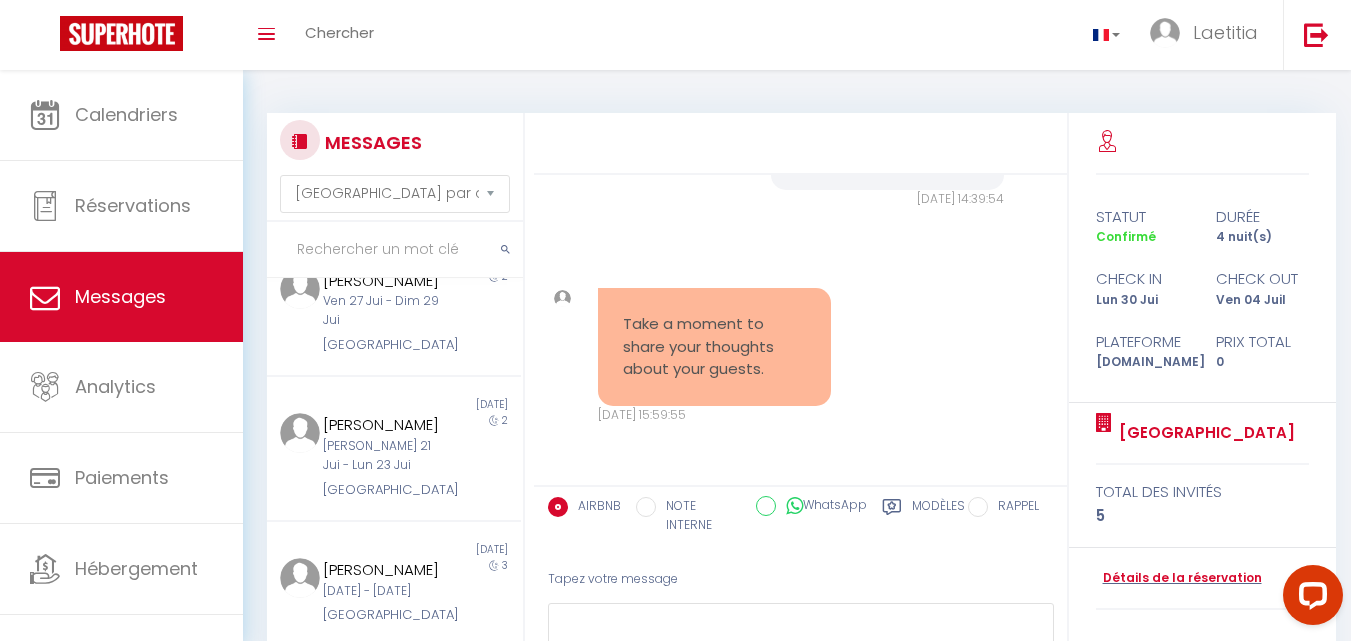scroll, scrollTop: 800, scrollLeft: 0, axis: vertical 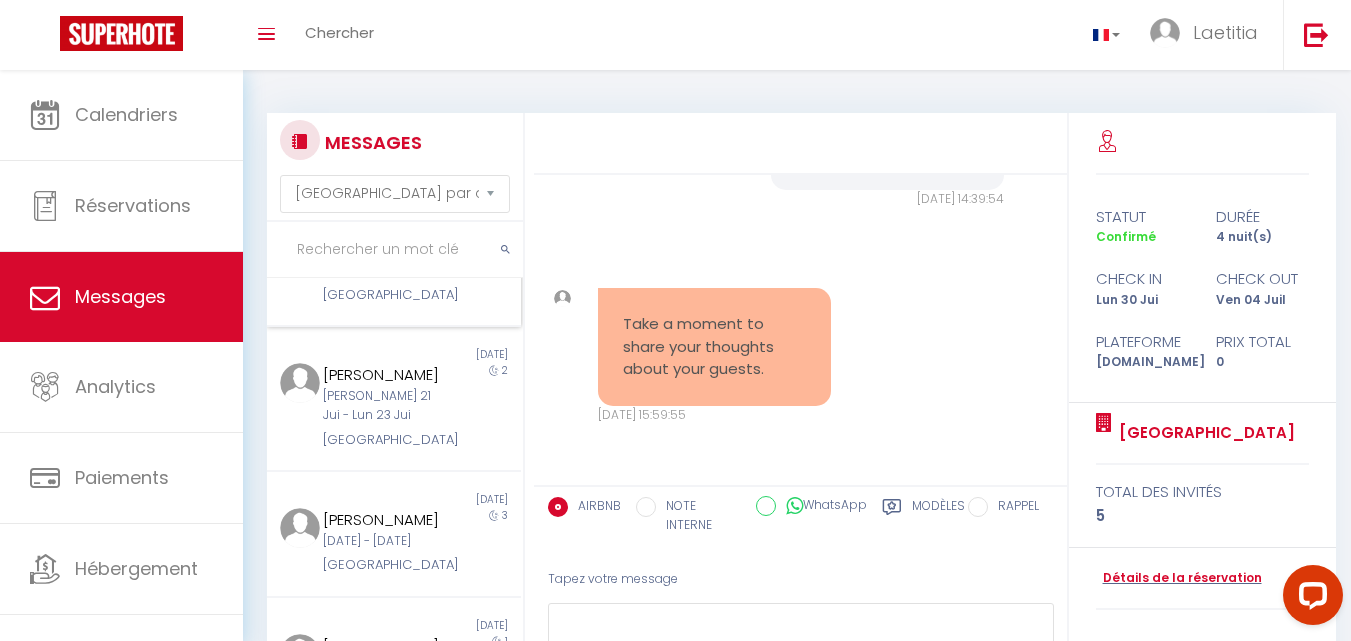 click on "Ven 27 Jui - Dim 29 Jui" at bounding box center (384, 261) 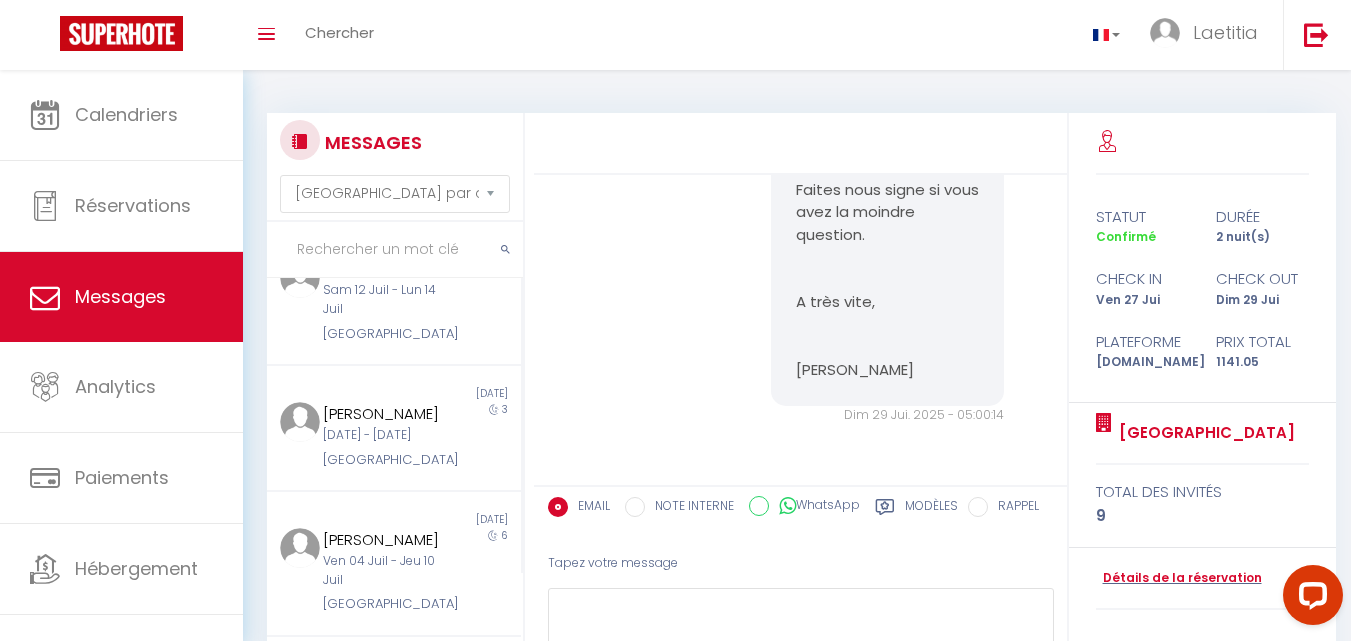 scroll, scrollTop: 0, scrollLeft: 0, axis: both 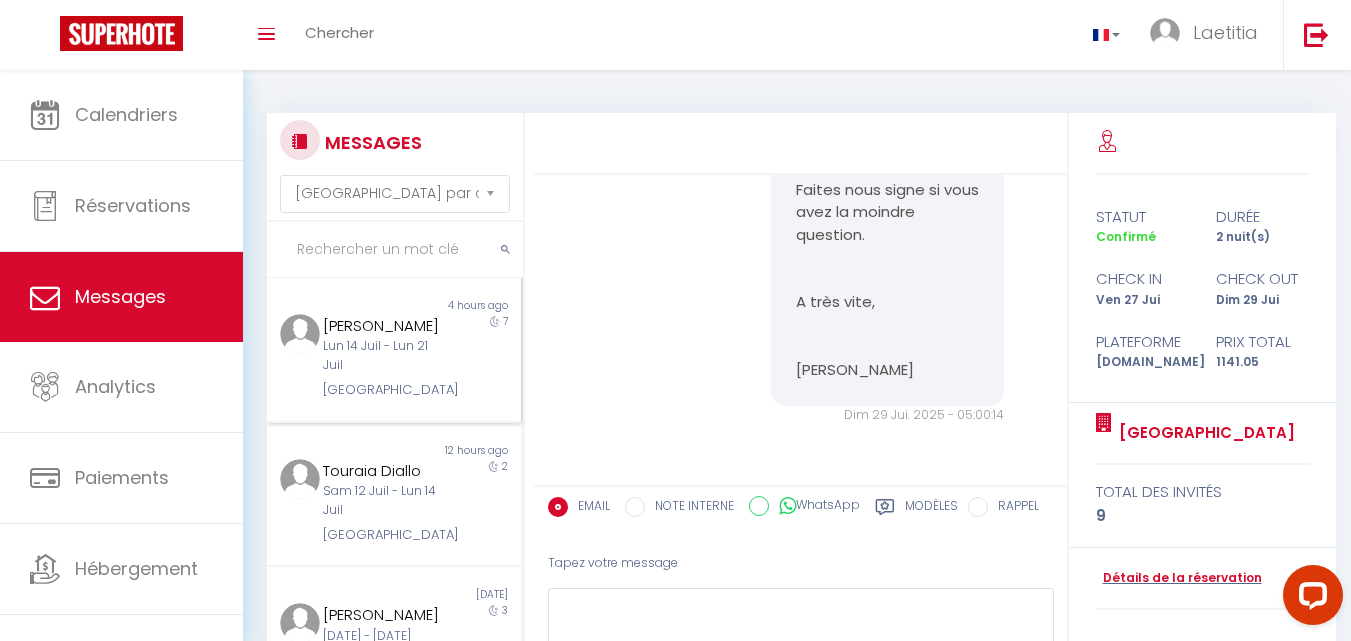 click on "[GEOGRAPHIC_DATA]" at bounding box center (384, 390) 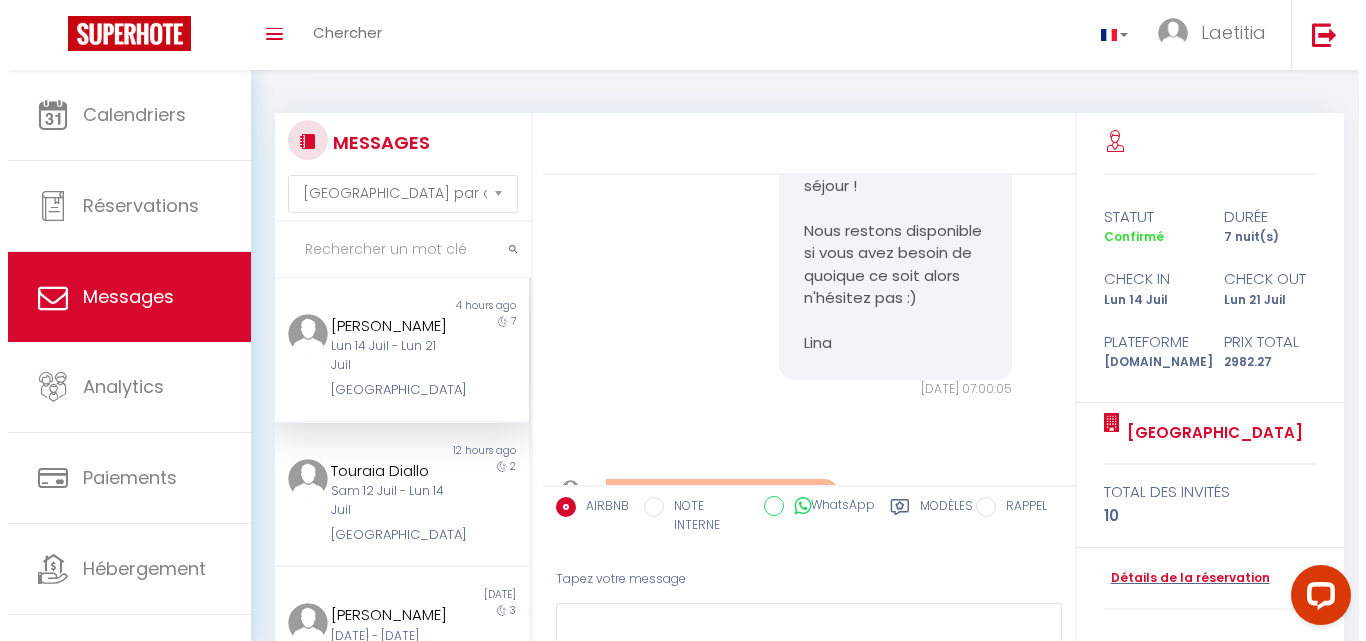 scroll, scrollTop: 7086, scrollLeft: 0, axis: vertical 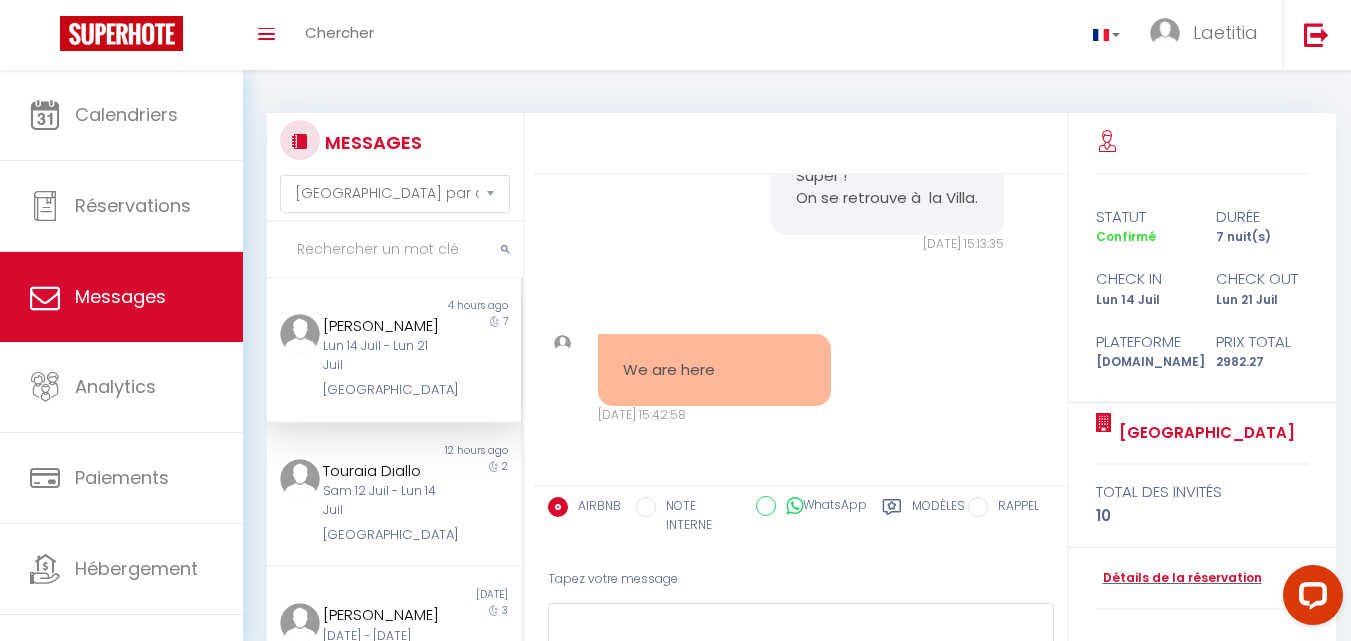 click on "Lun 14 Juil - Lun 21 Juil" at bounding box center (384, 356) 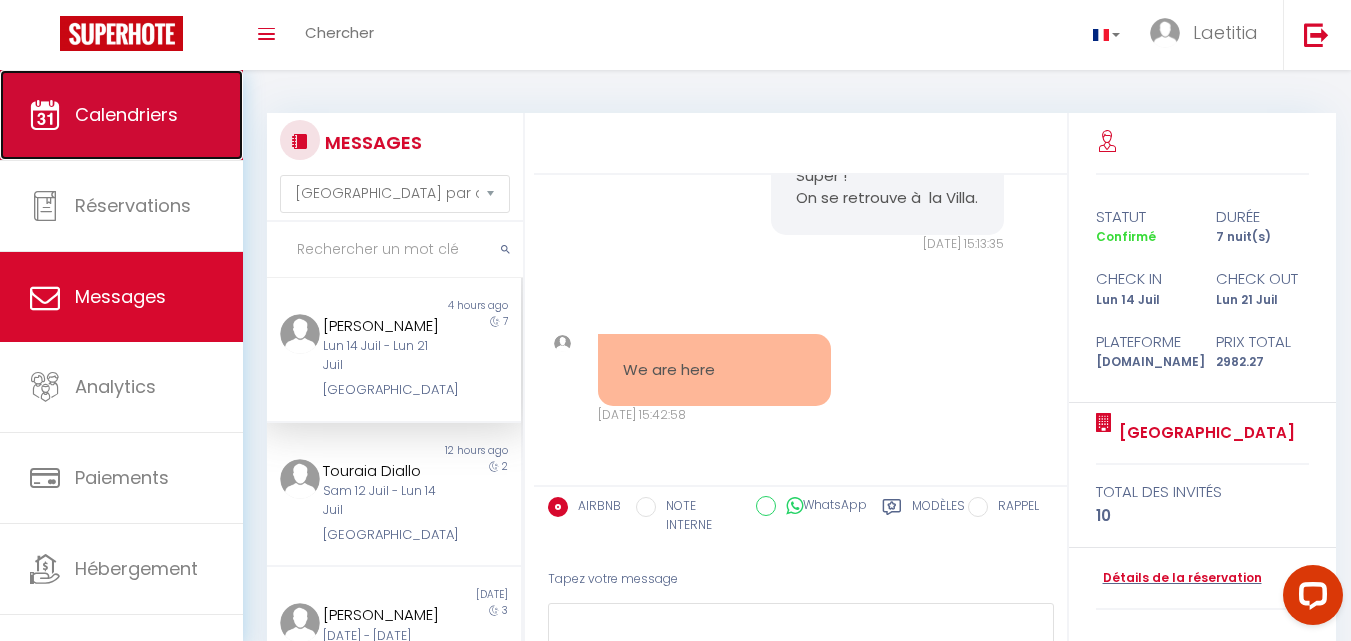 click on "Calendriers" at bounding box center [126, 114] 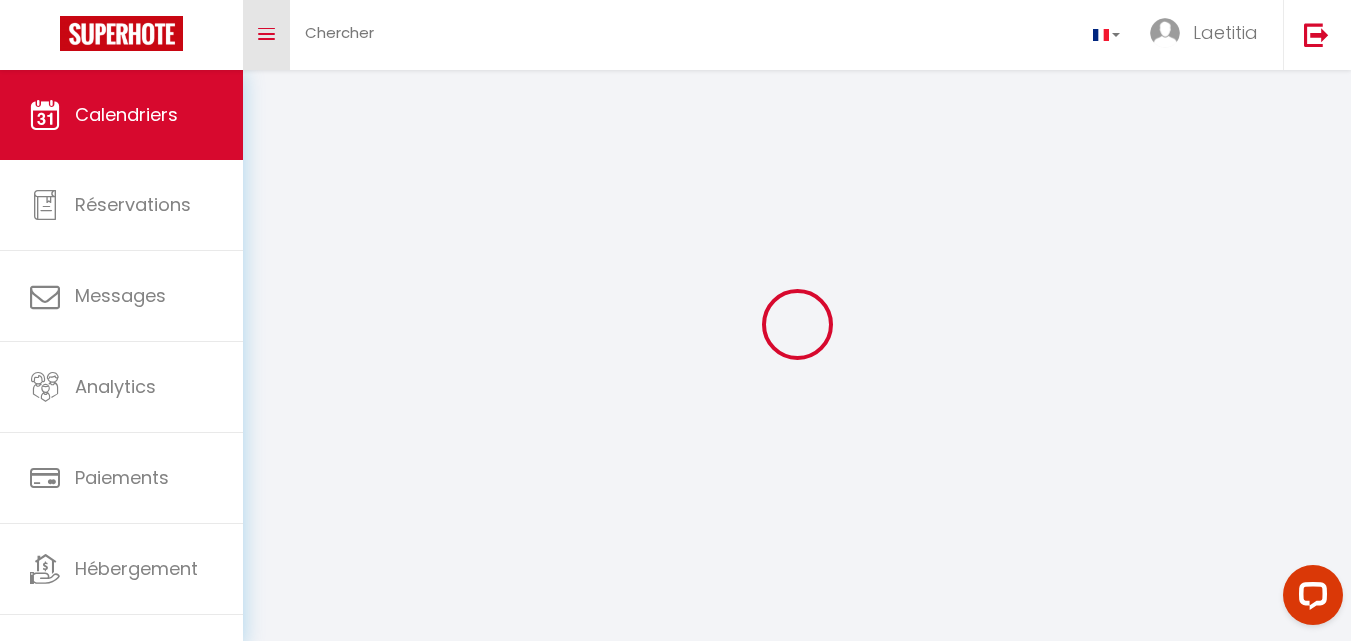 click at bounding box center (266, 34) 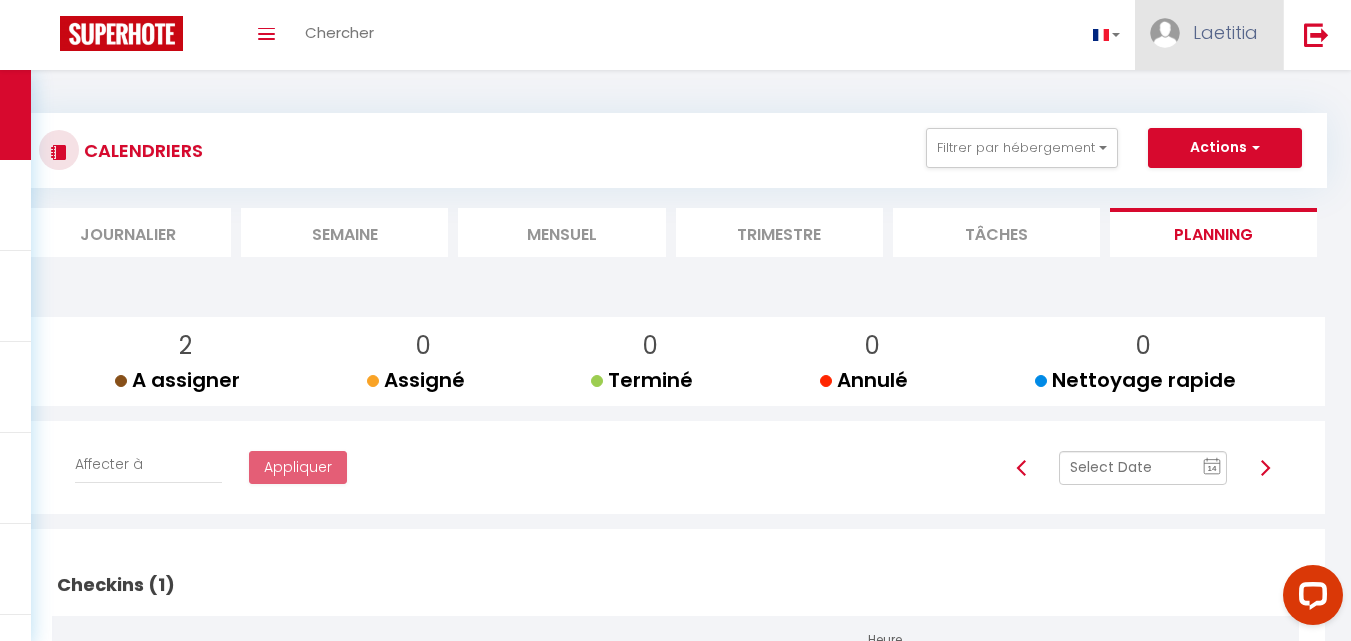 click on "Laetitia" at bounding box center [1209, 35] 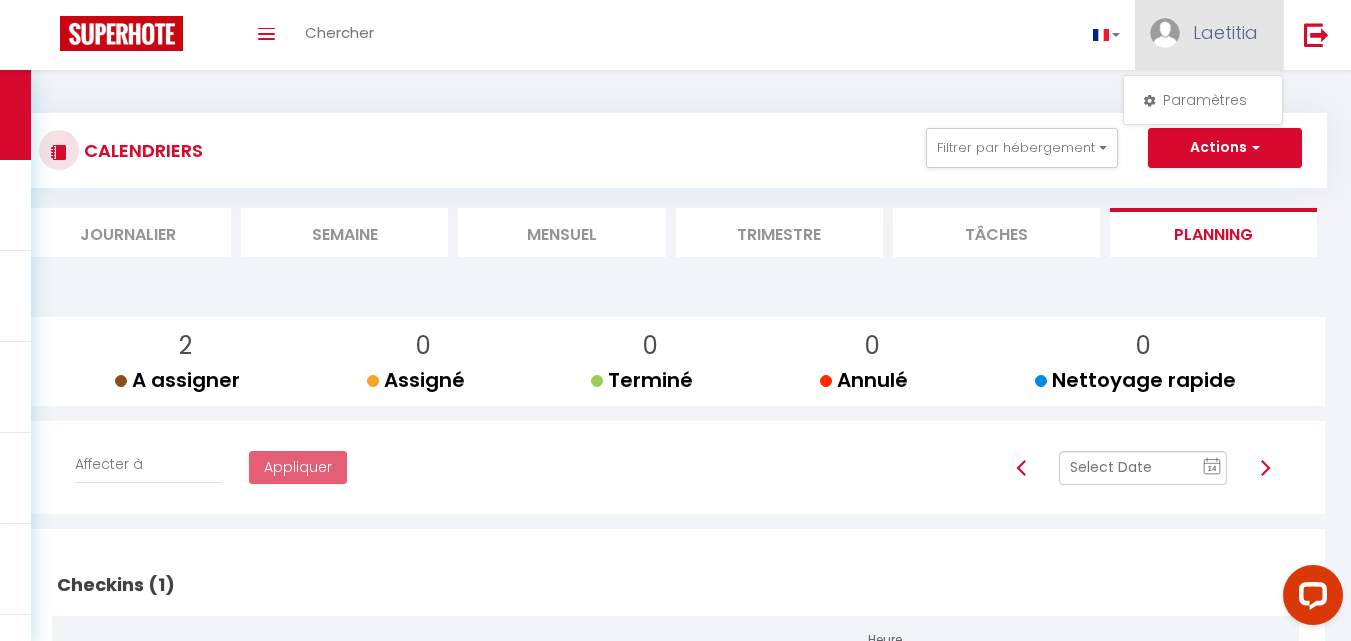 click on "Laetitia" at bounding box center (1209, 35) 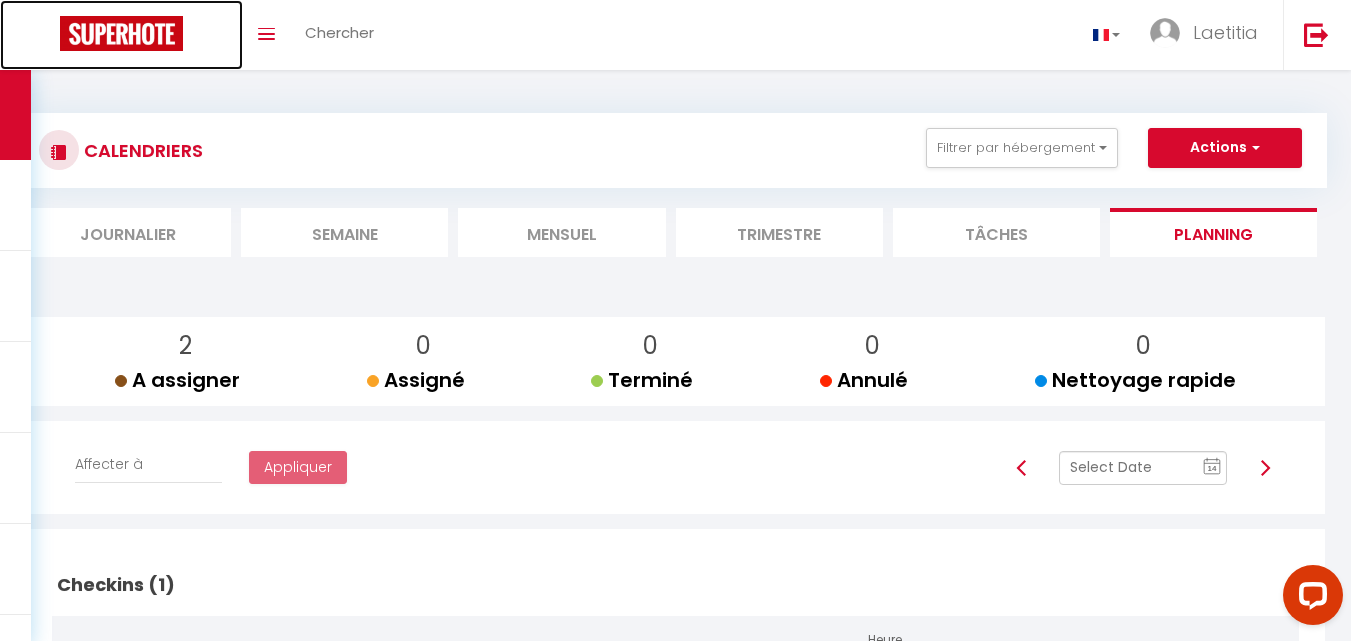 drag, startPoint x: 119, startPoint y: 24, endPoint x: 187, endPoint y: 70, distance: 82.0975 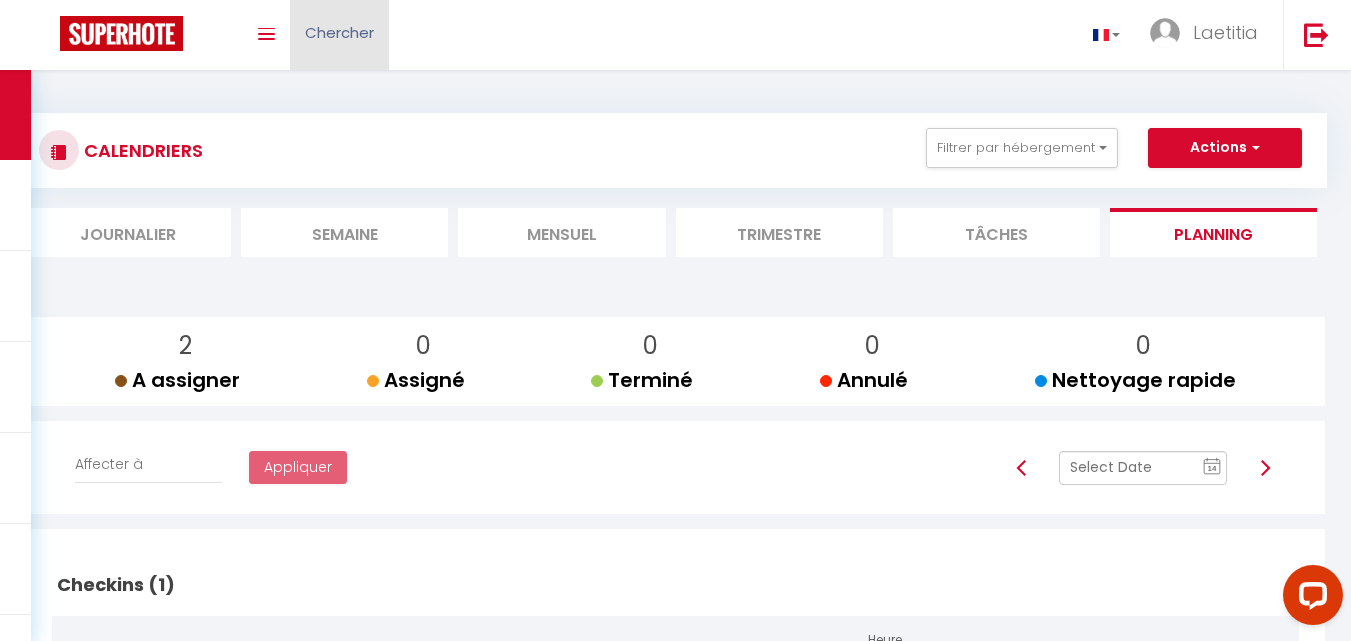 click on "Chercher" at bounding box center [339, 32] 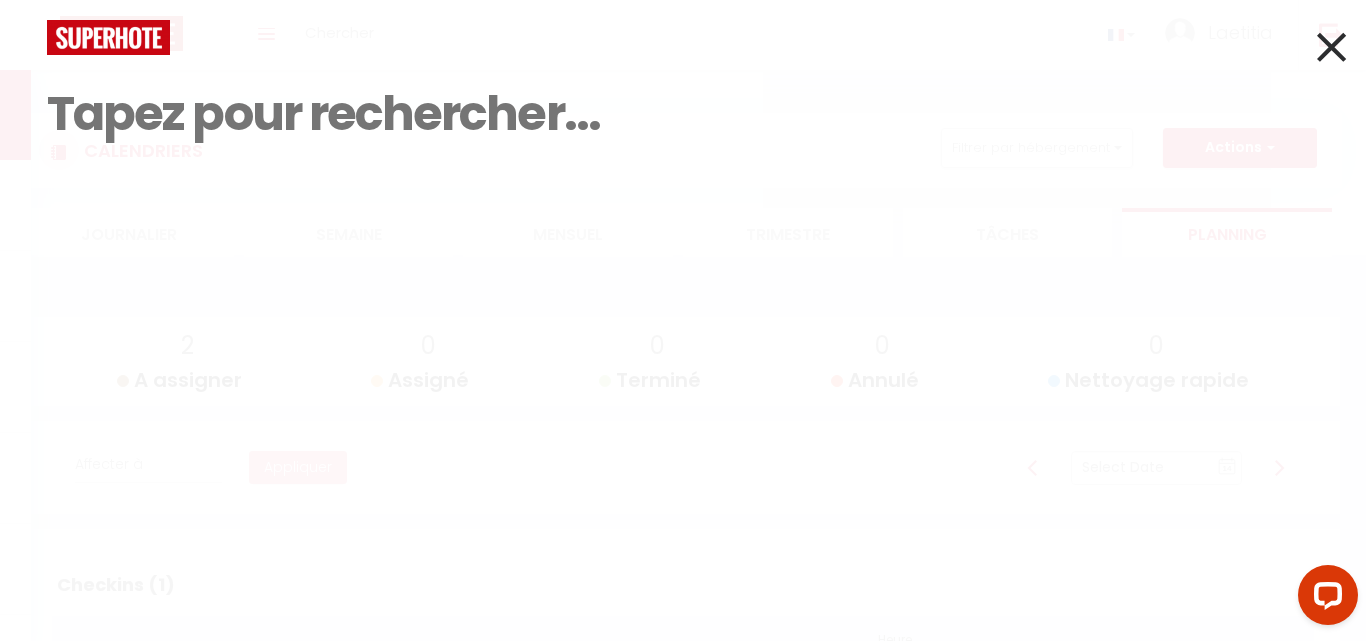 click at bounding box center (108, 37) 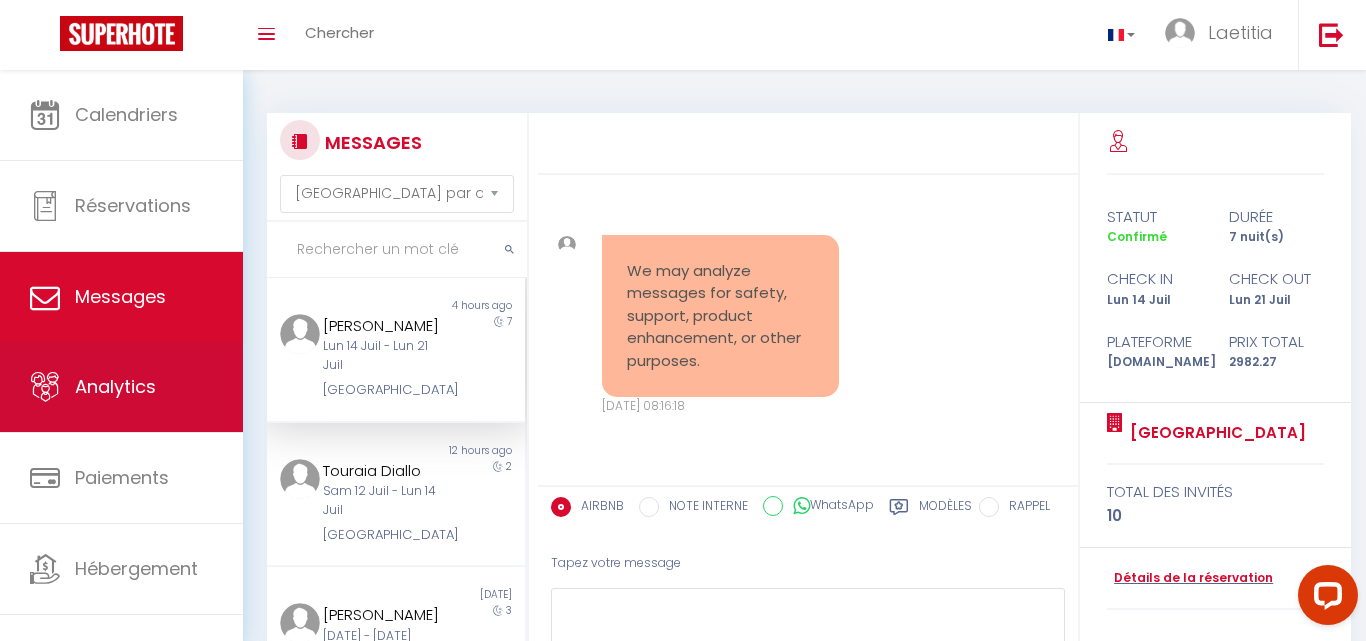 scroll, scrollTop: 6973, scrollLeft: 0, axis: vertical 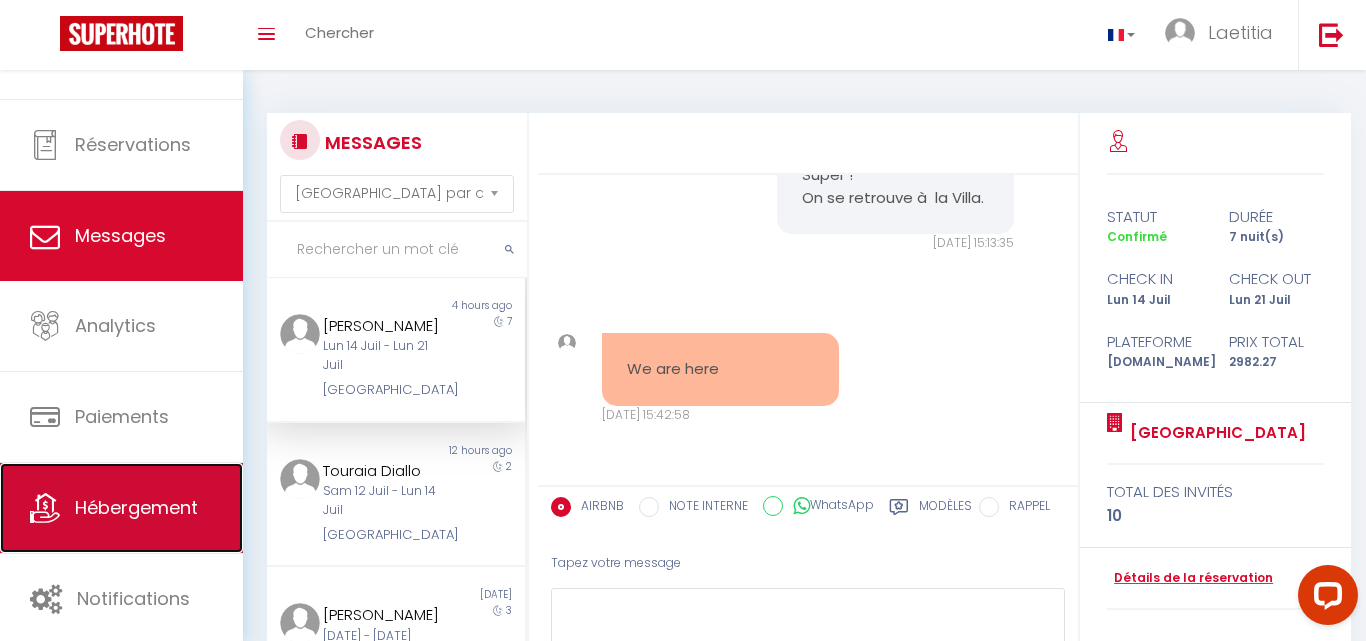 click on "Hébergement" at bounding box center (121, 508) 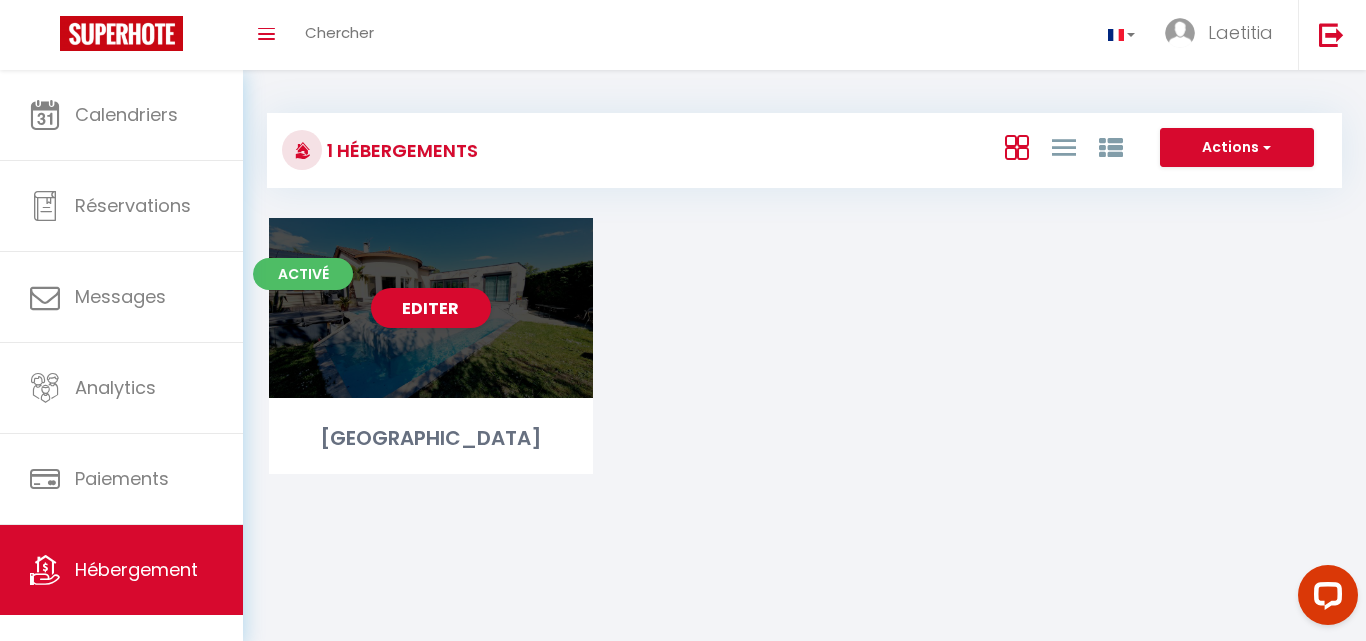 click on "Activé
Editer
Villa de Collonges" at bounding box center (431, 346) 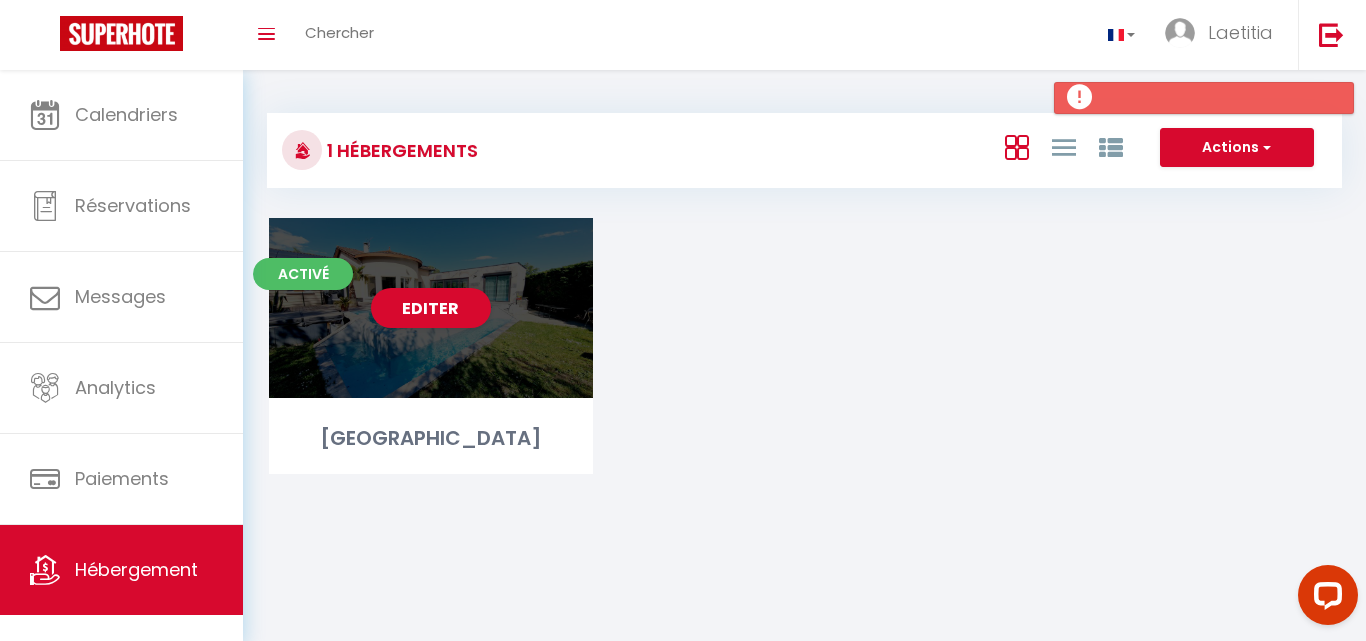 click on "[GEOGRAPHIC_DATA]" at bounding box center [431, 438] 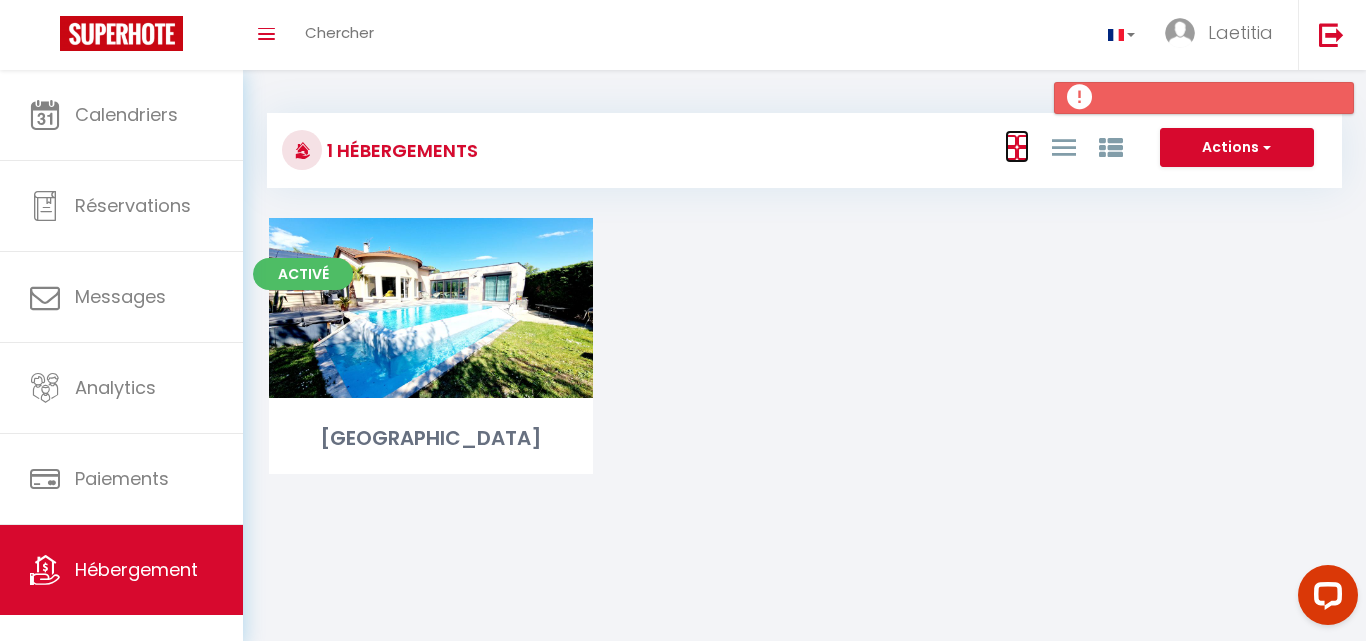 click at bounding box center (1017, 147) 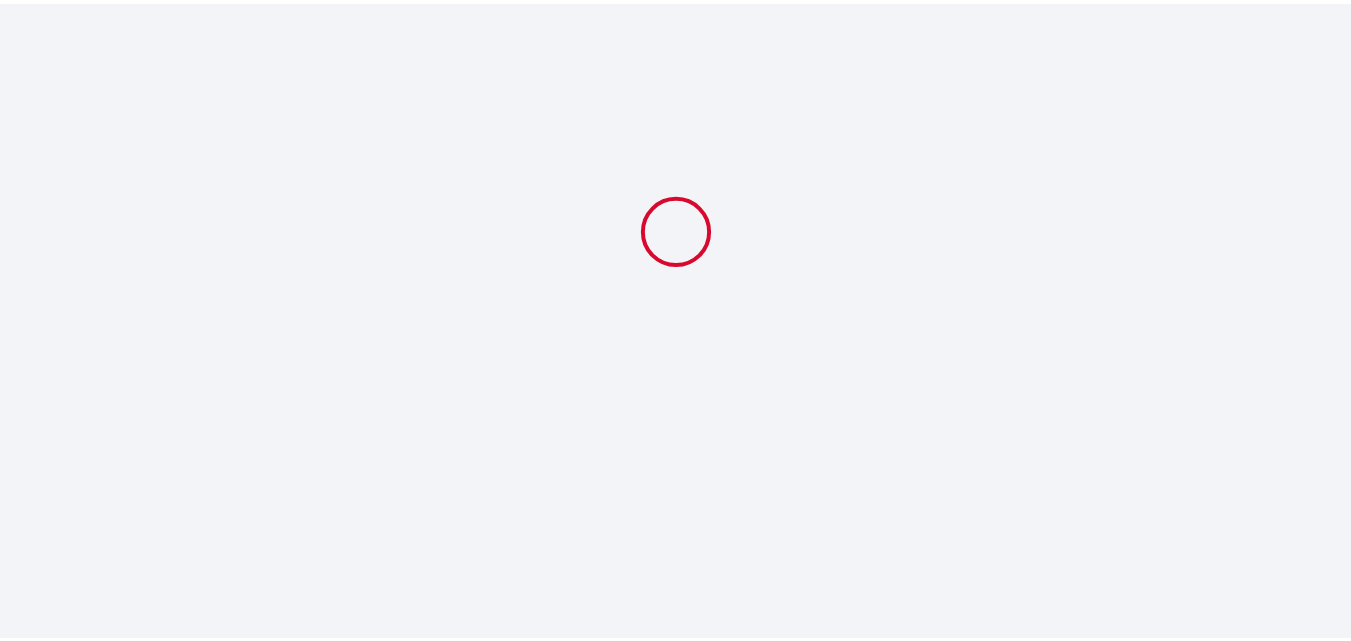 scroll, scrollTop: 0, scrollLeft: 0, axis: both 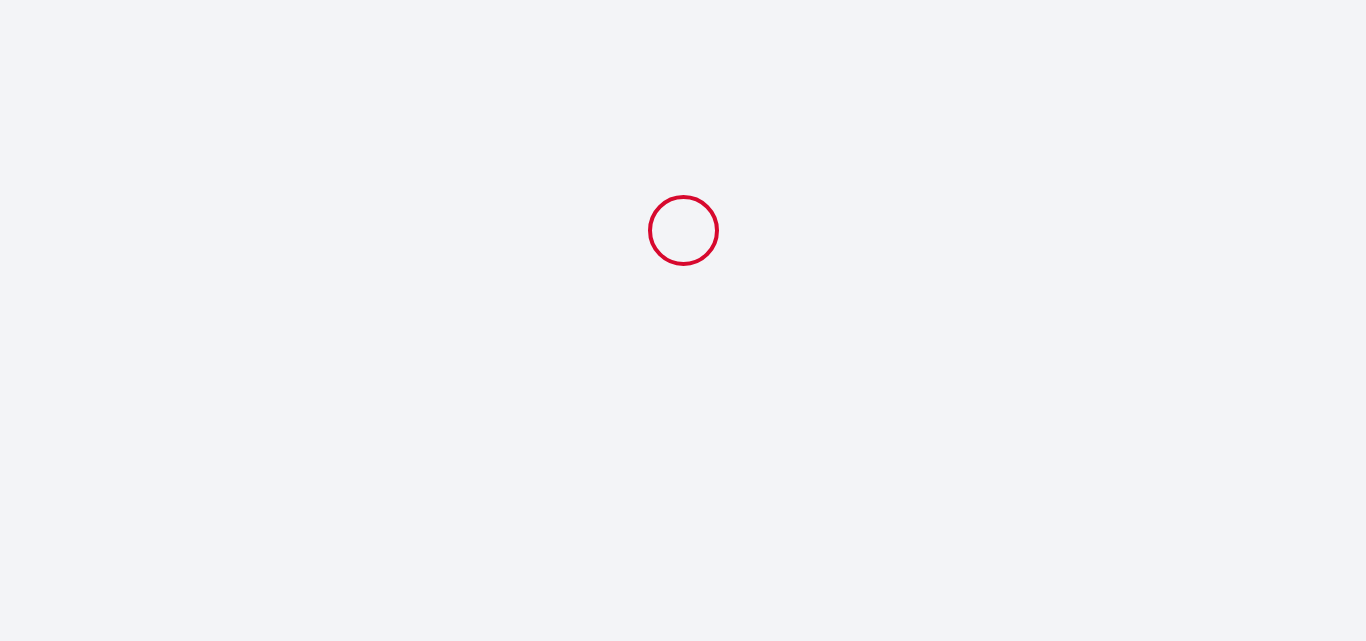 select 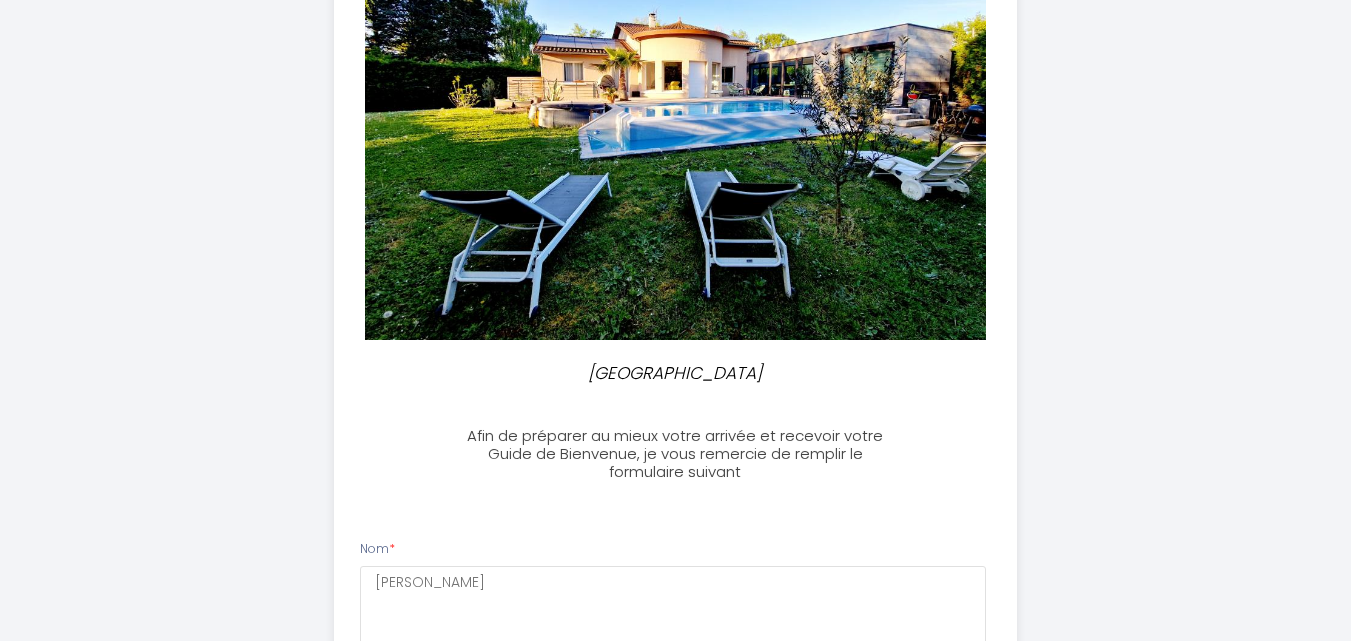 scroll, scrollTop: 0, scrollLeft: 0, axis: both 